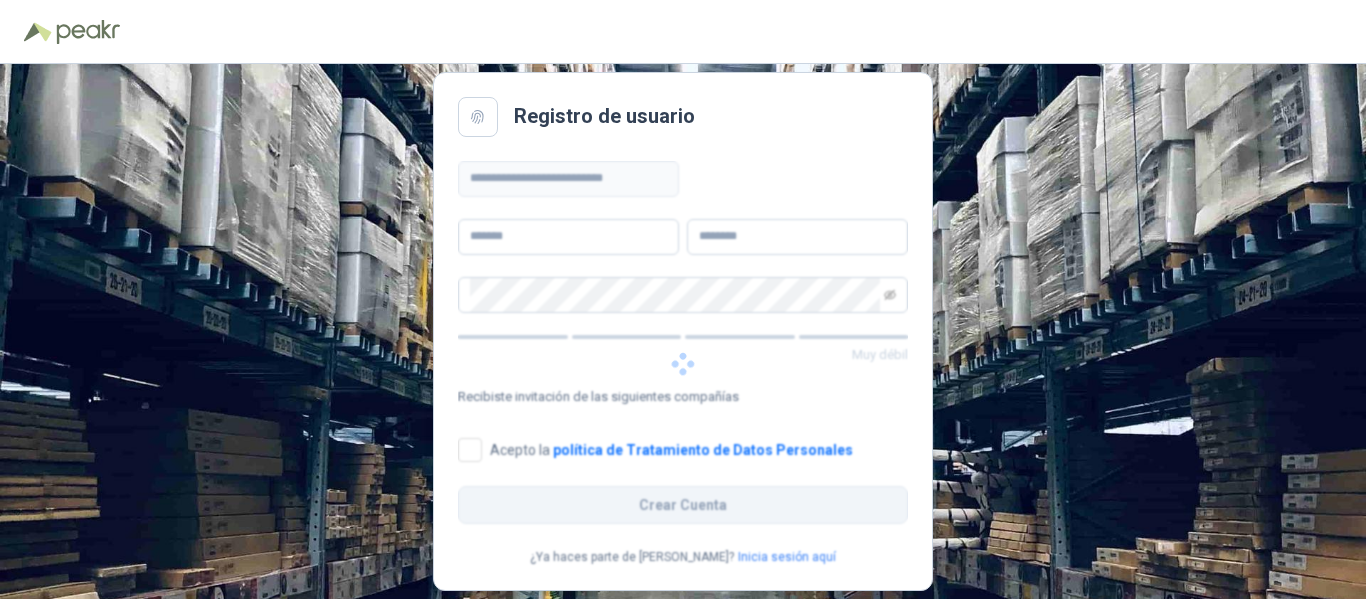 scroll, scrollTop: 0, scrollLeft: 0, axis: both 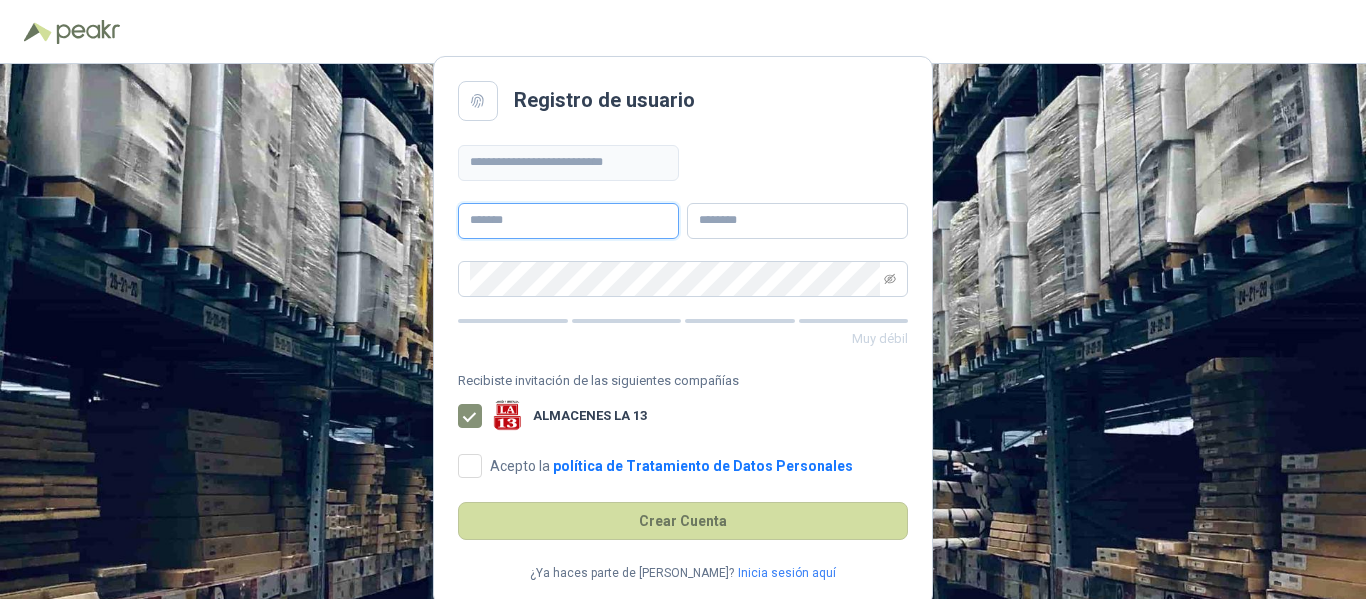 click at bounding box center (568, 221) 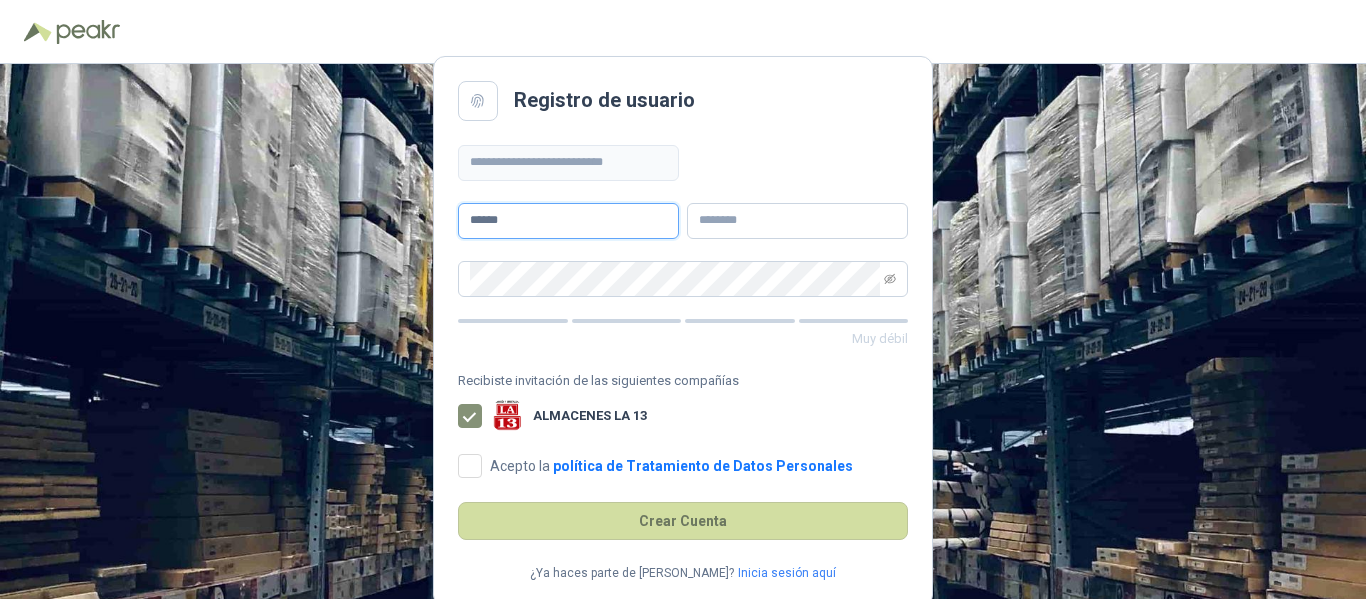 type on "*****" 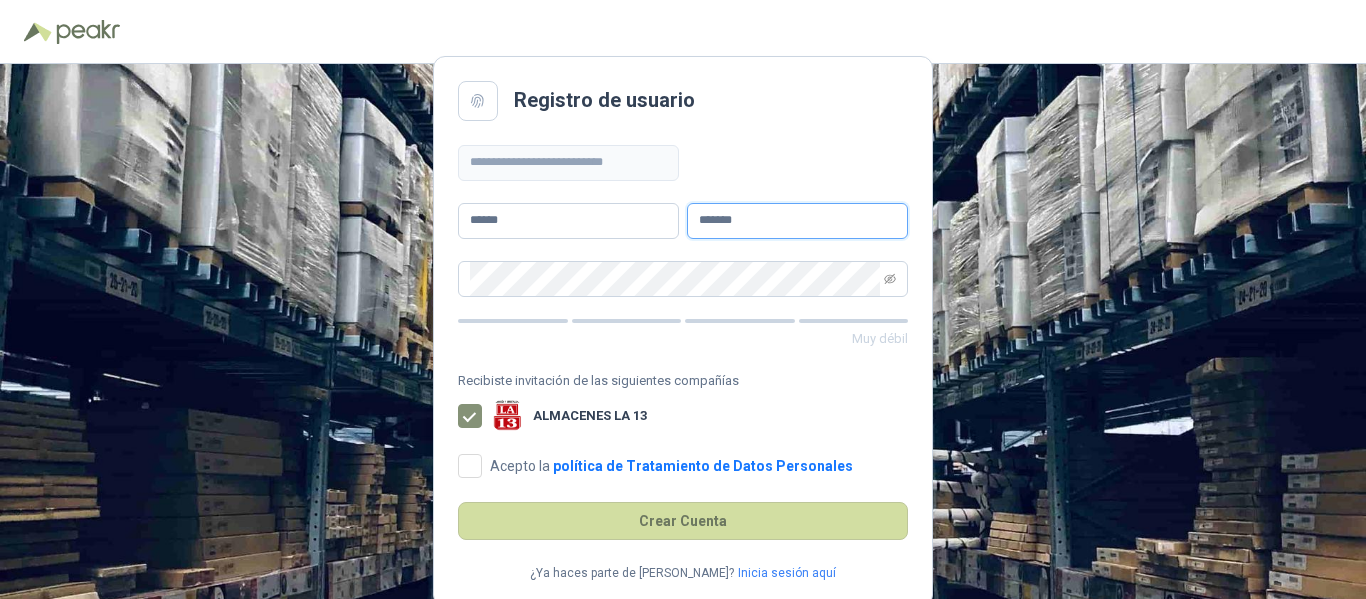 type on "*******" 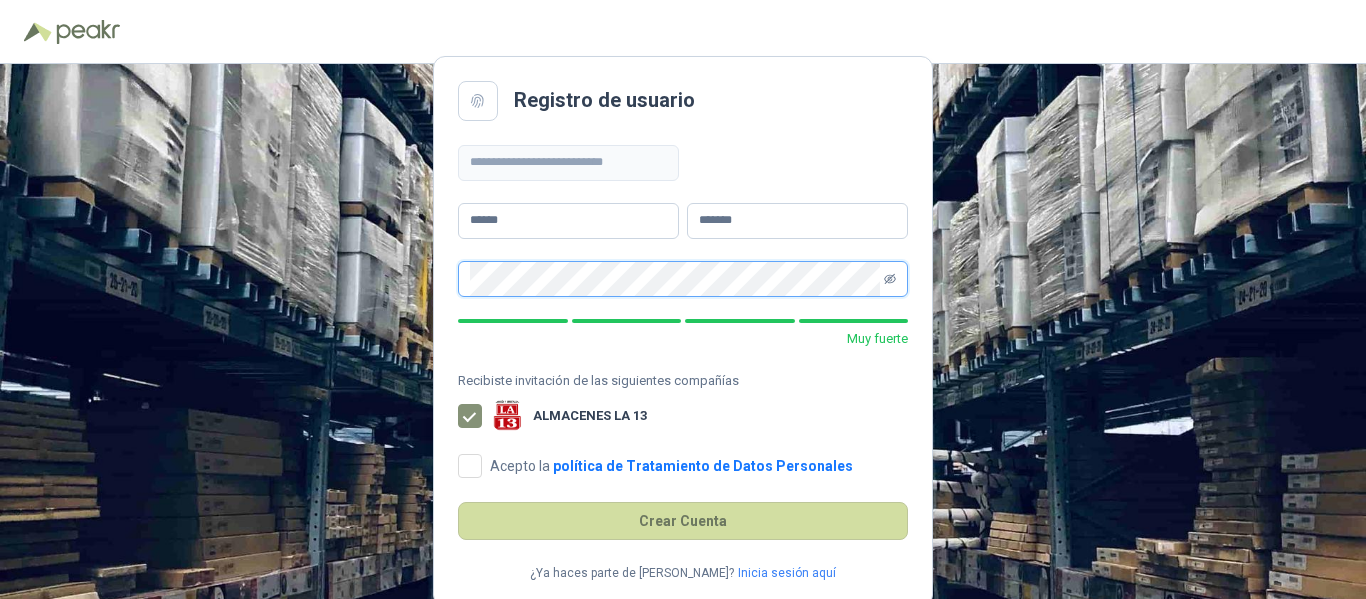 click 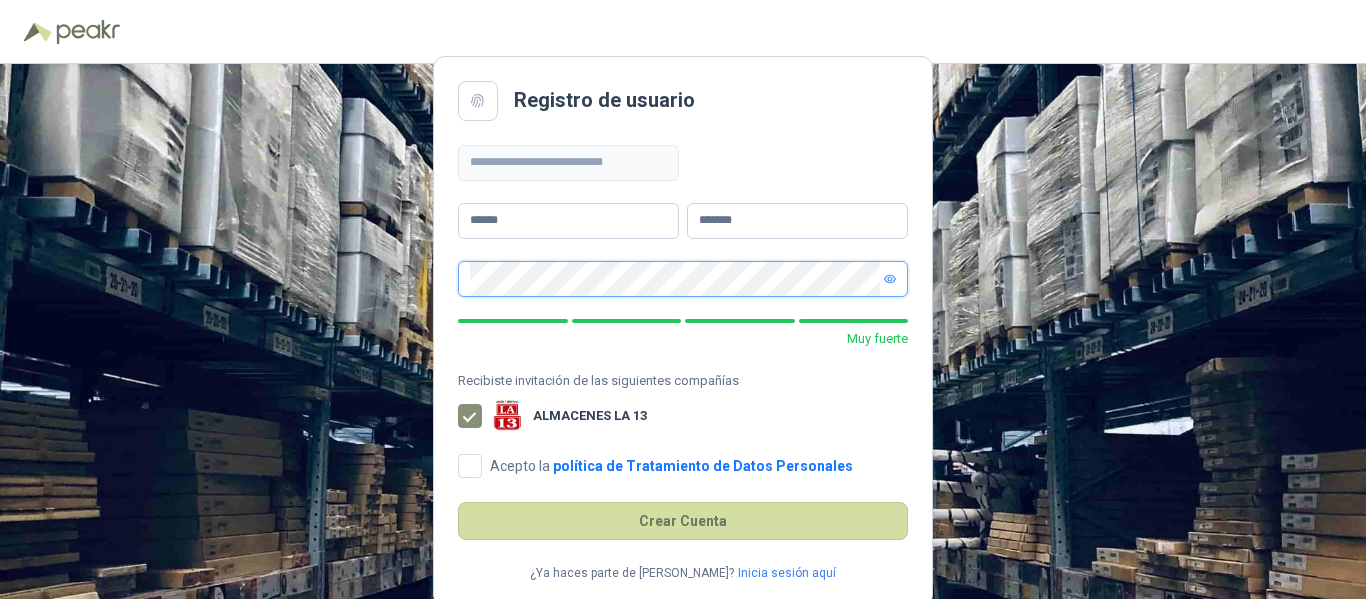 scroll, scrollTop: 9, scrollLeft: 0, axis: vertical 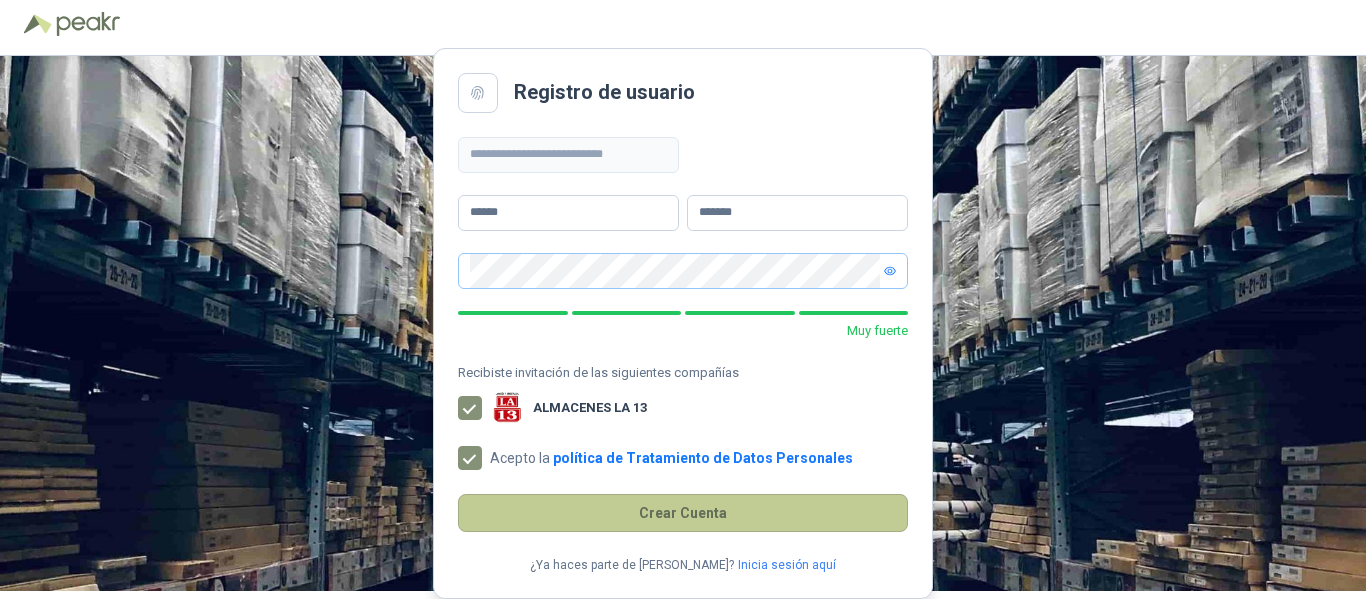 click on "Crear Cuenta" at bounding box center [683, 513] 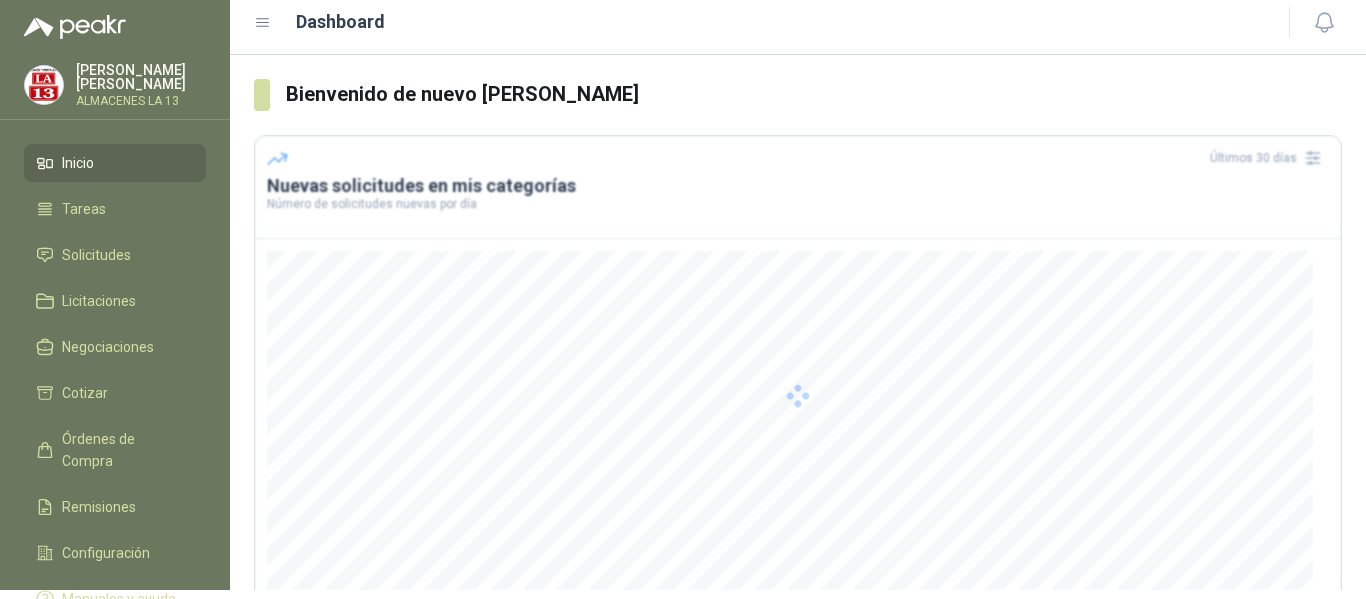 scroll, scrollTop: 0, scrollLeft: 0, axis: both 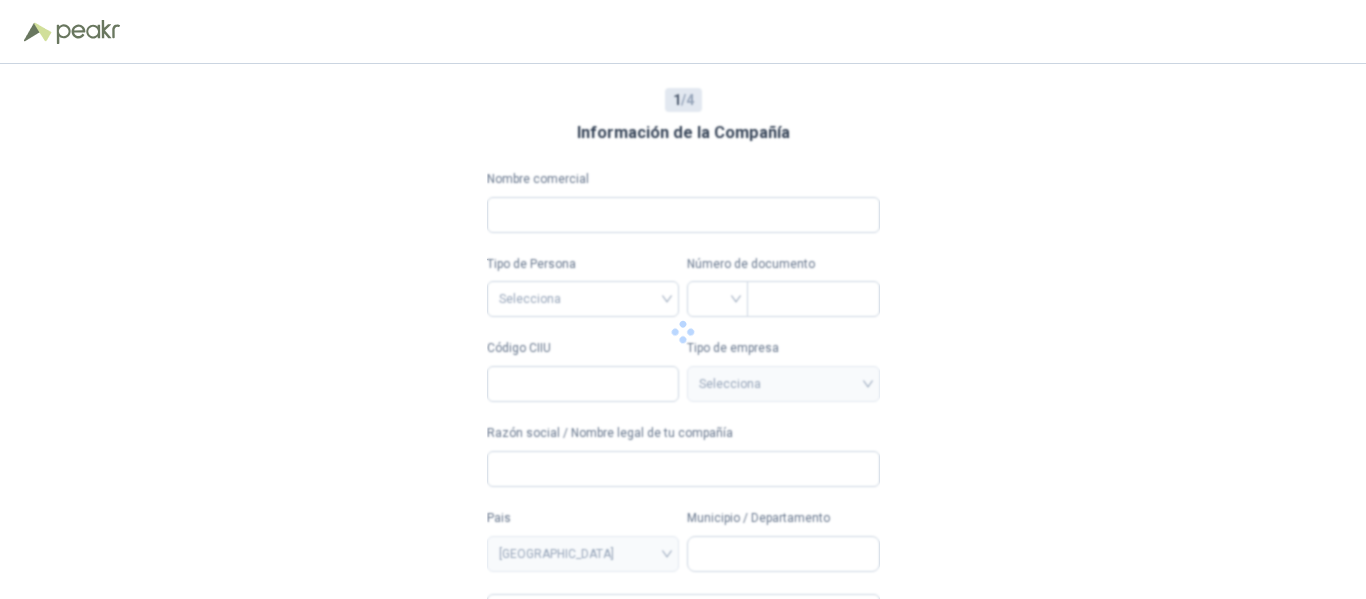 type on "**********" 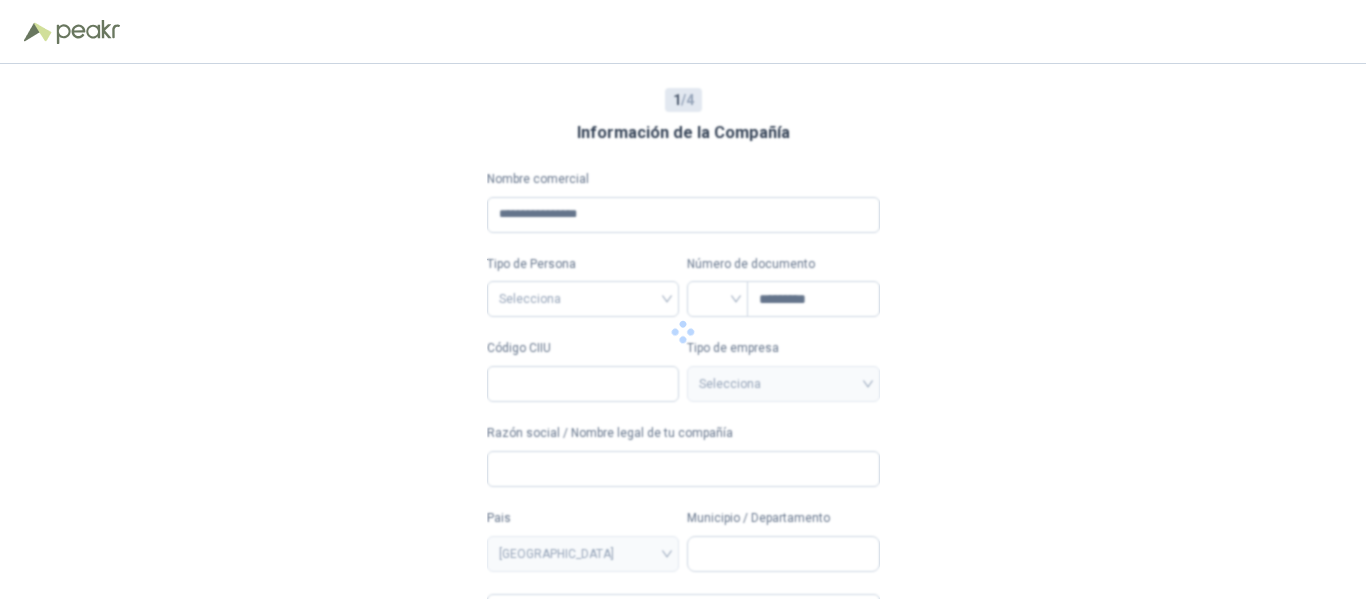 type 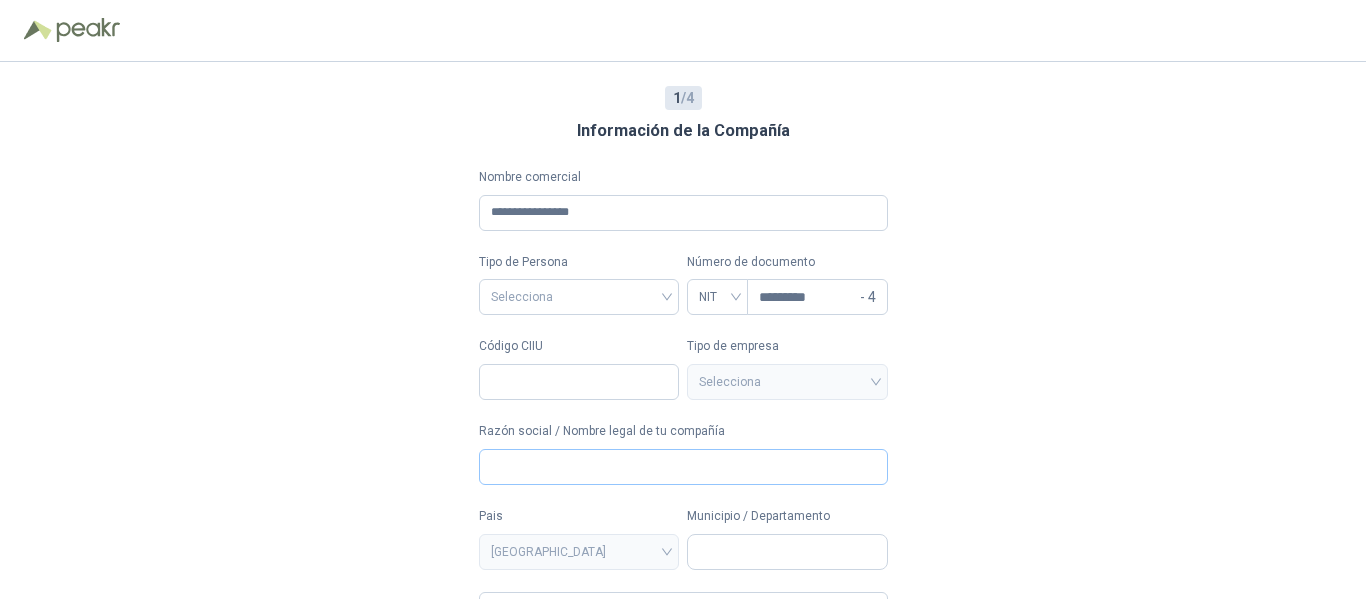 scroll, scrollTop: 0, scrollLeft: 0, axis: both 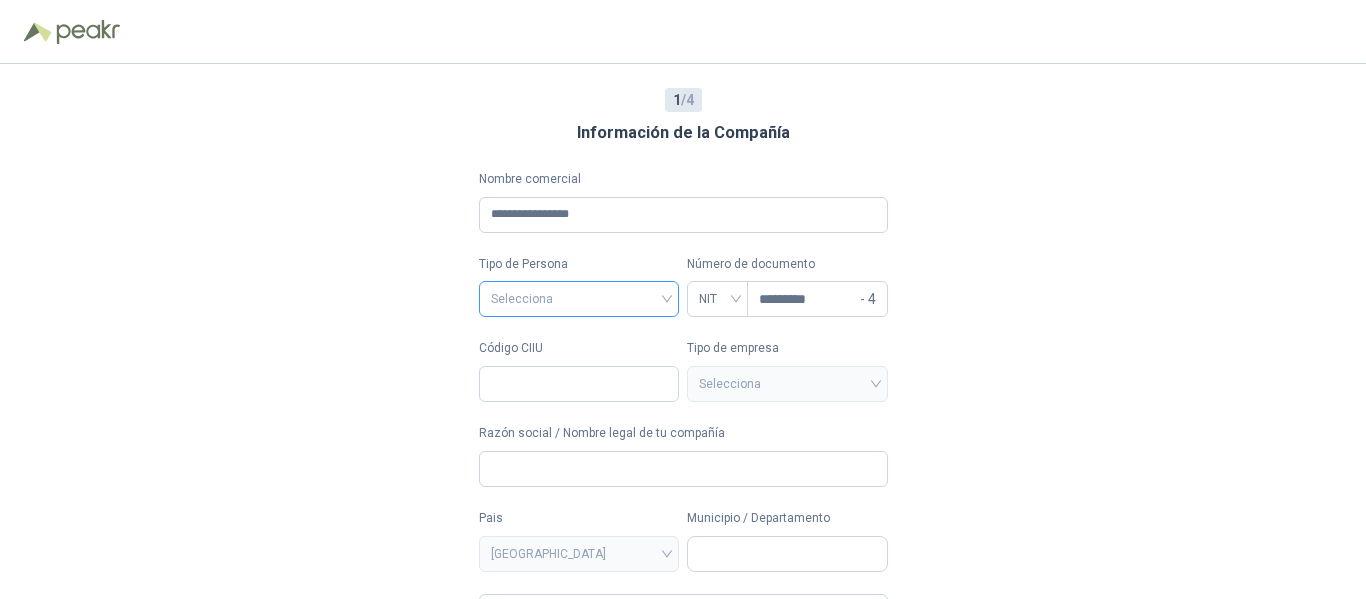 click at bounding box center (579, 297) 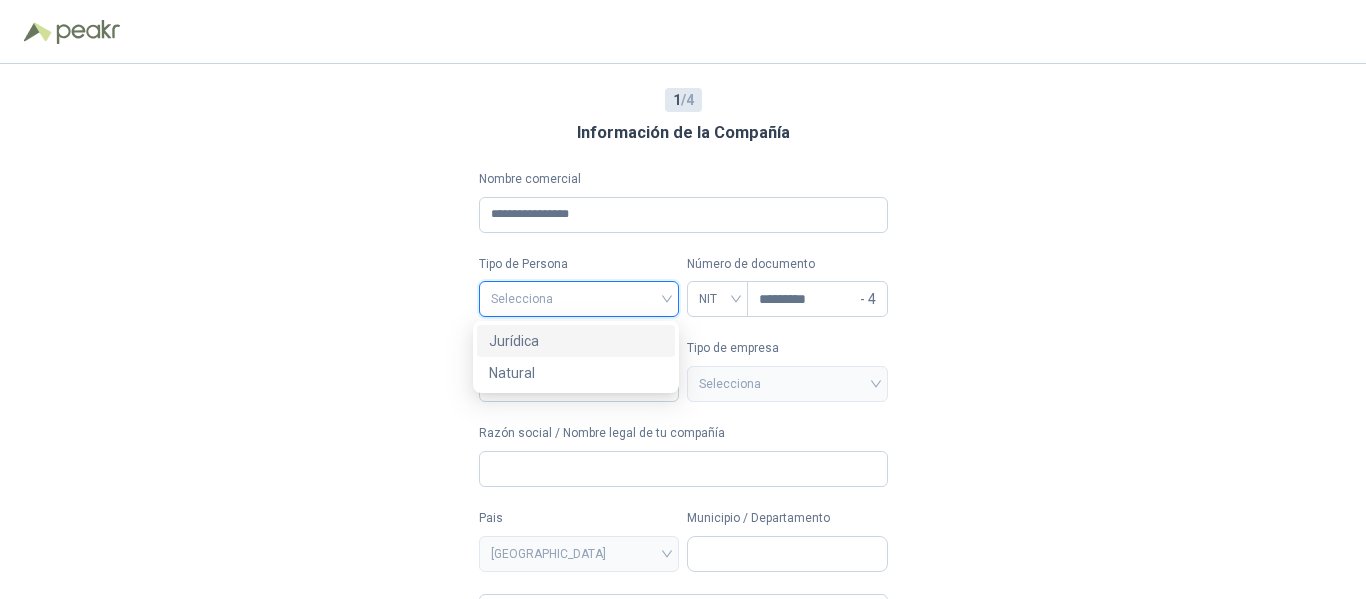 click on "Jurídica" at bounding box center [576, 341] 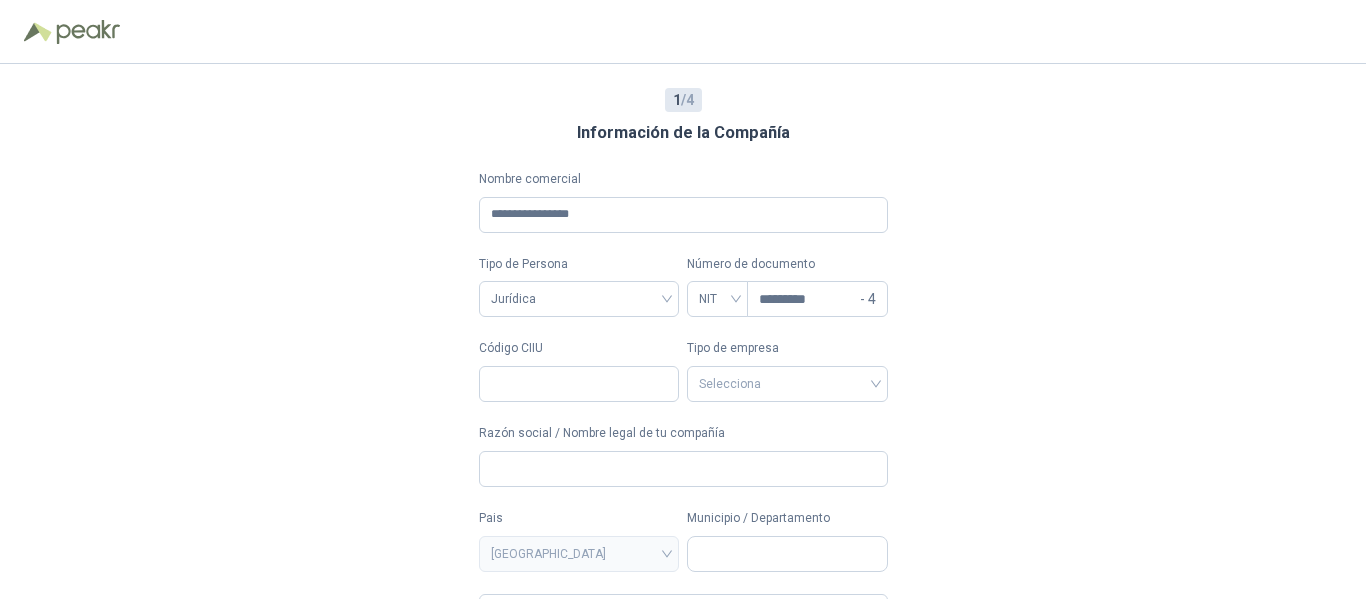 click on "**********" at bounding box center [683, 331] 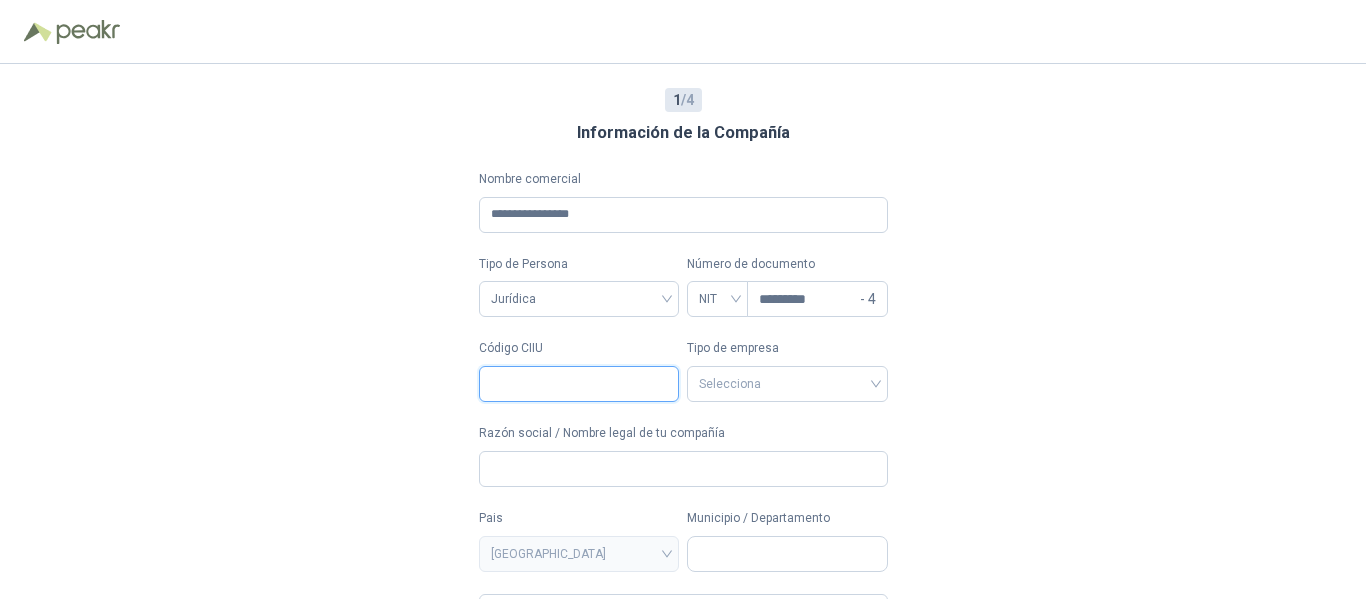 click on "Código CIIU" at bounding box center (579, 384) 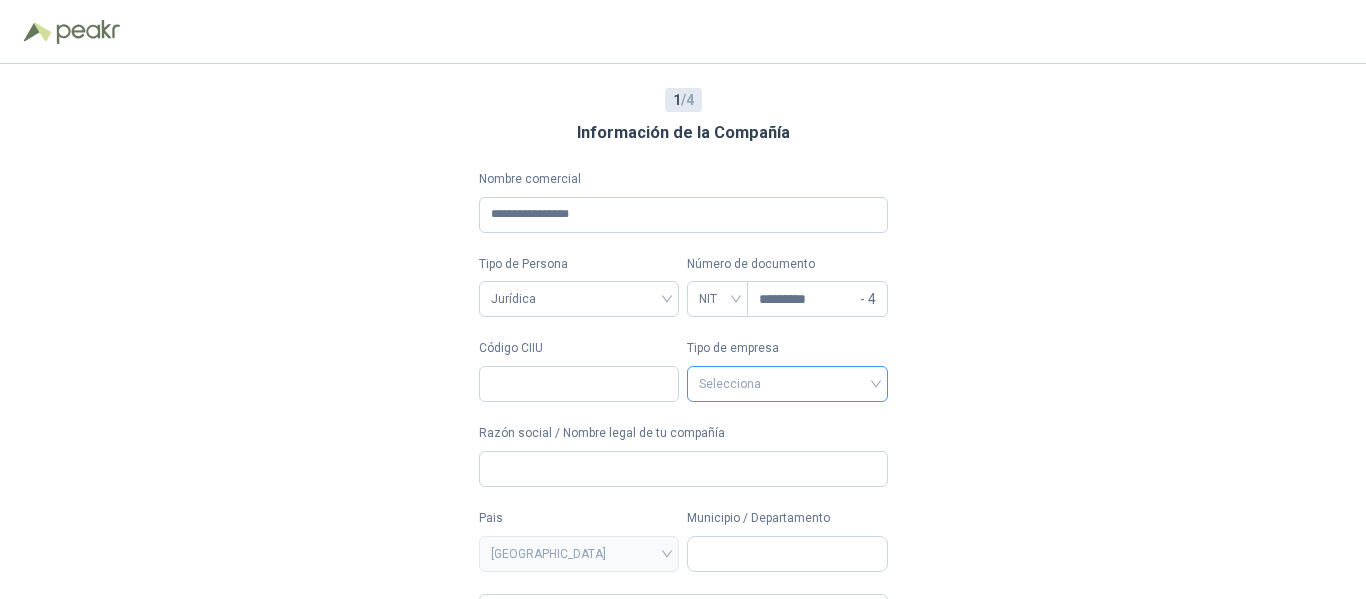 click at bounding box center (787, 382) 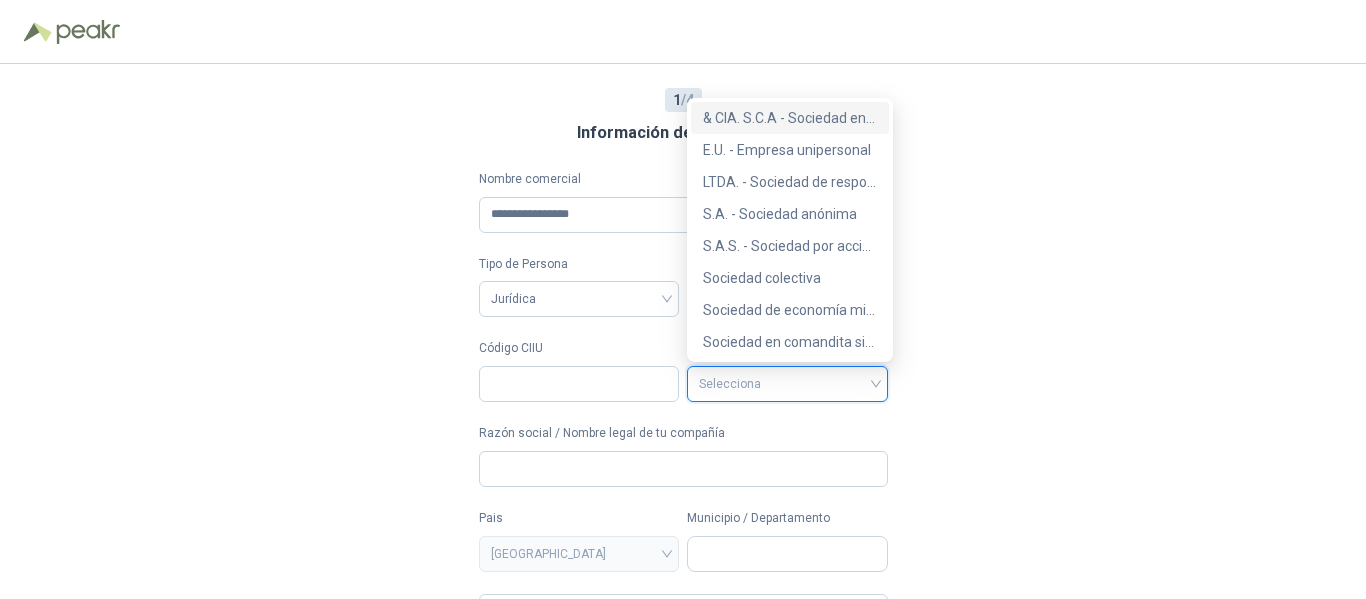 click on "**********" at bounding box center [683, 331] 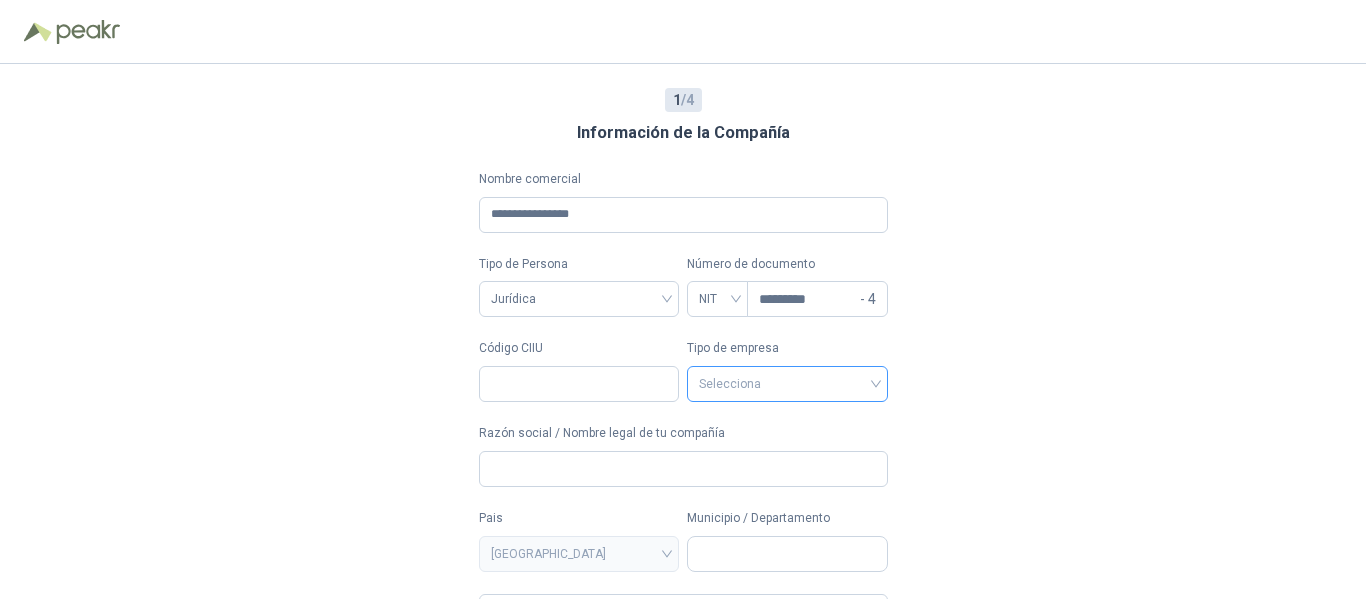click at bounding box center (787, 382) 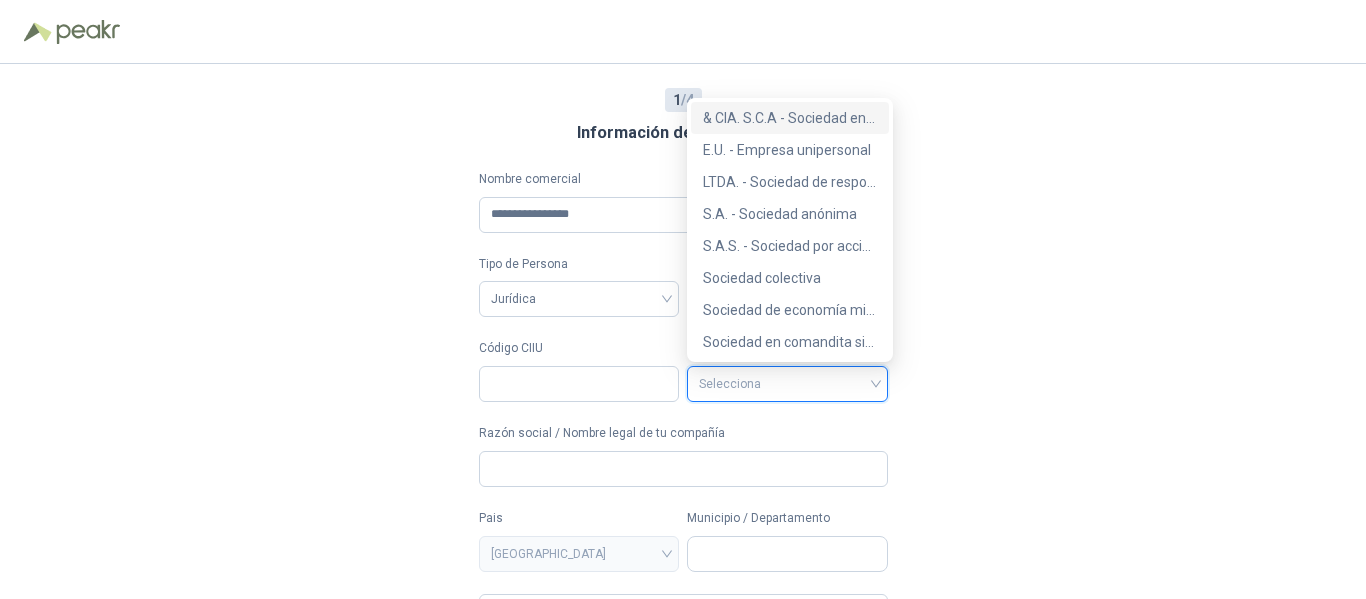 click on "**********" at bounding box center [683, 331] 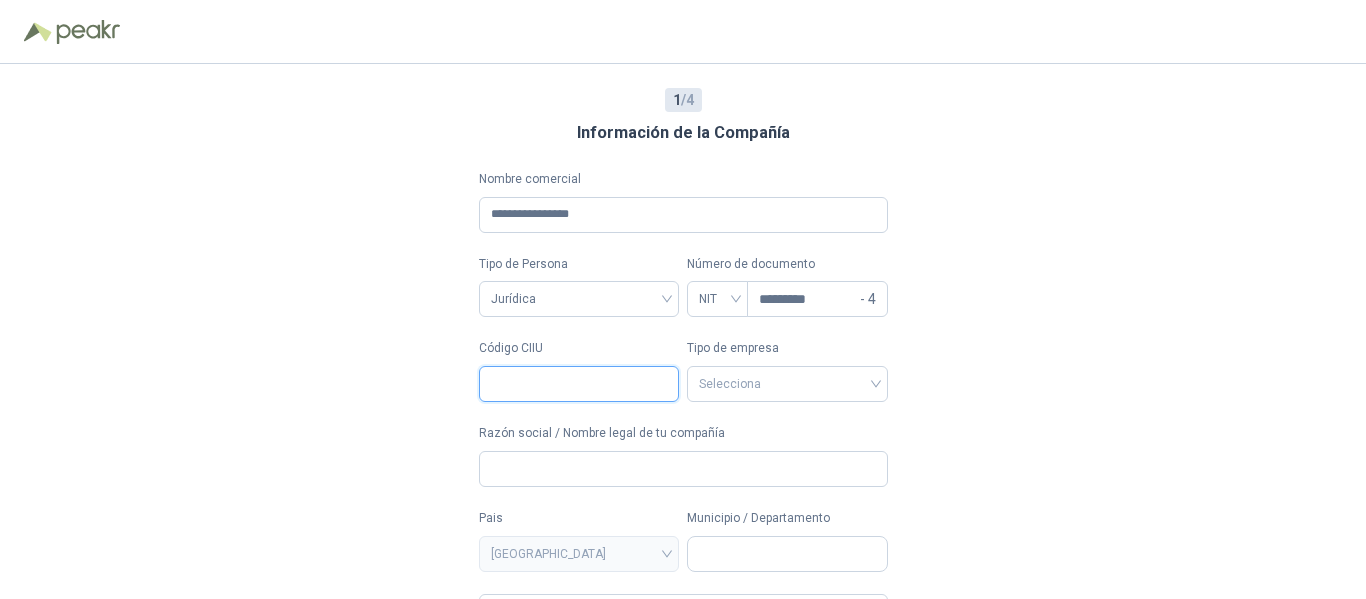 click on "Código CIIU" at bounding box center [579, 384] 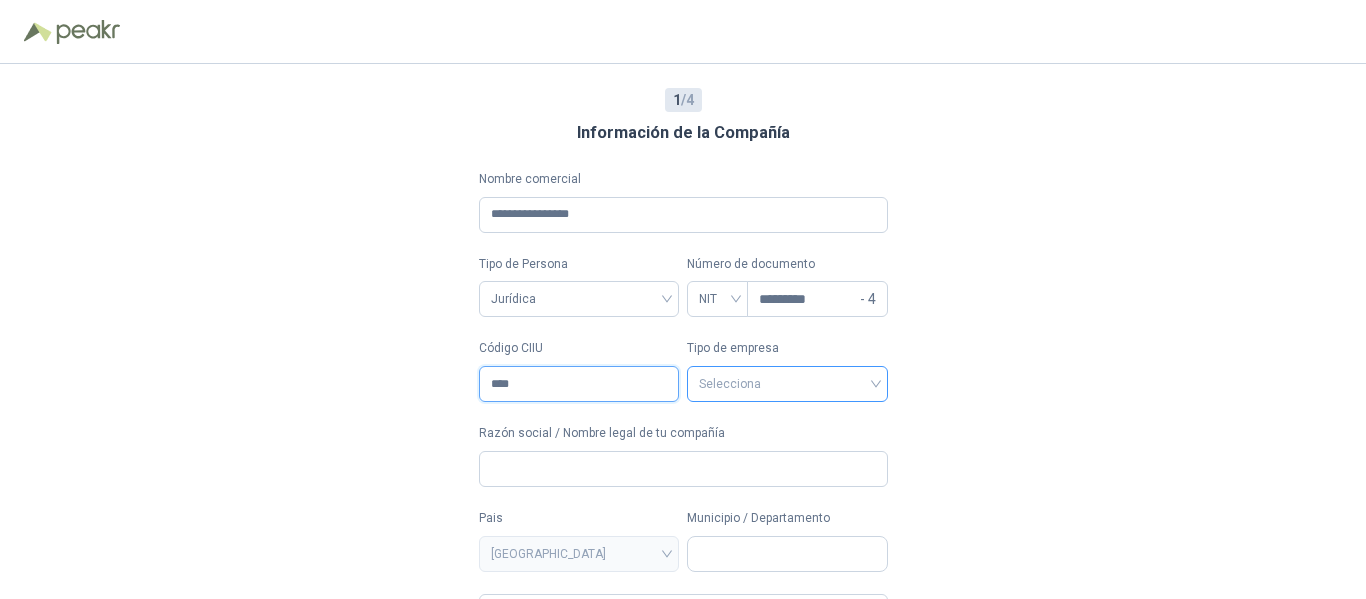type on "****" 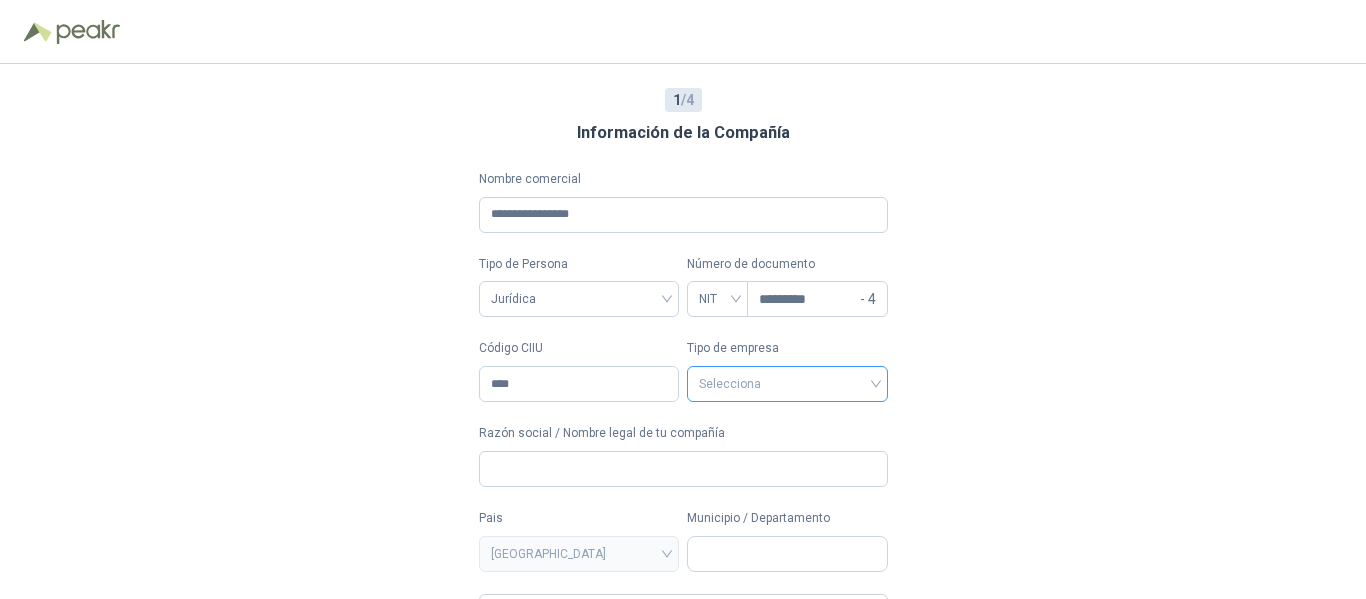 click at bounding box center [787, 382] 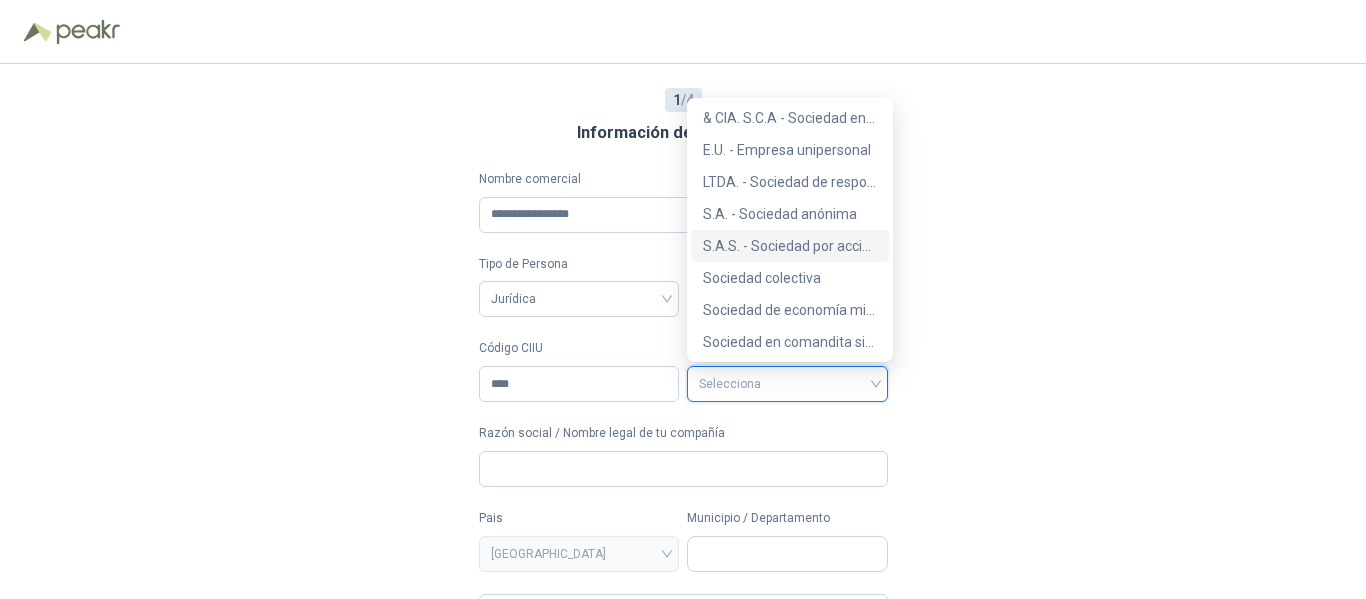 click on "**********" at bounding box center (683, 331) 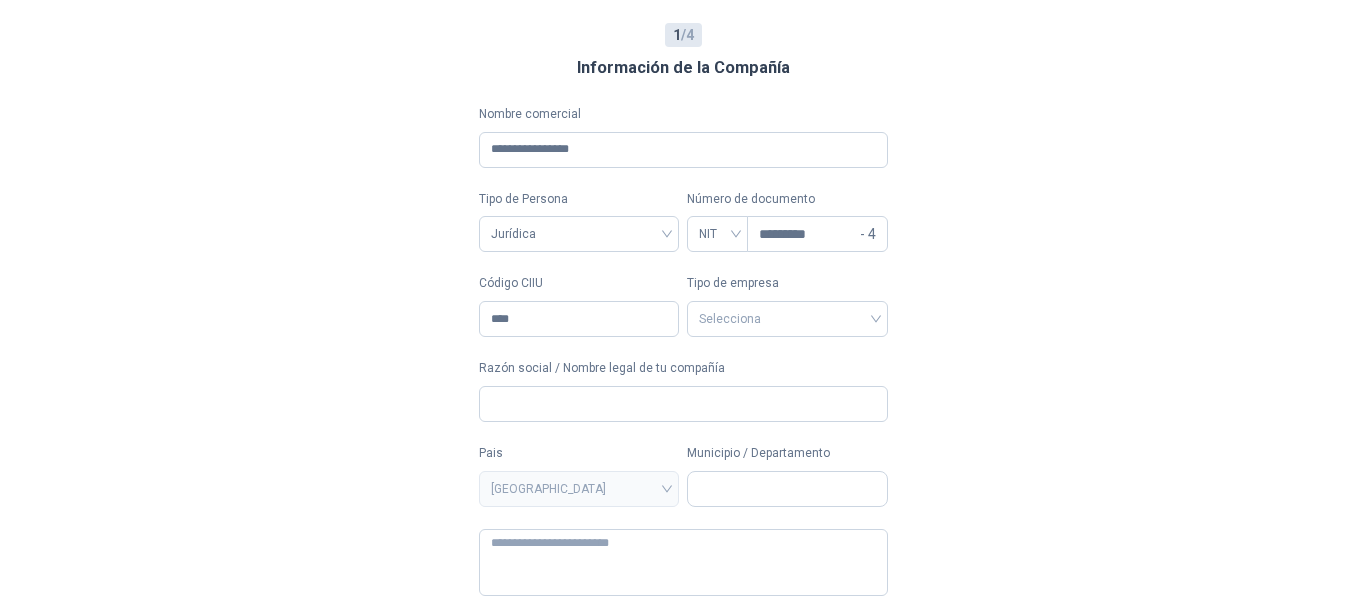 scroll, scrollTop: 100, scrollLeft: 0, axis: vertical 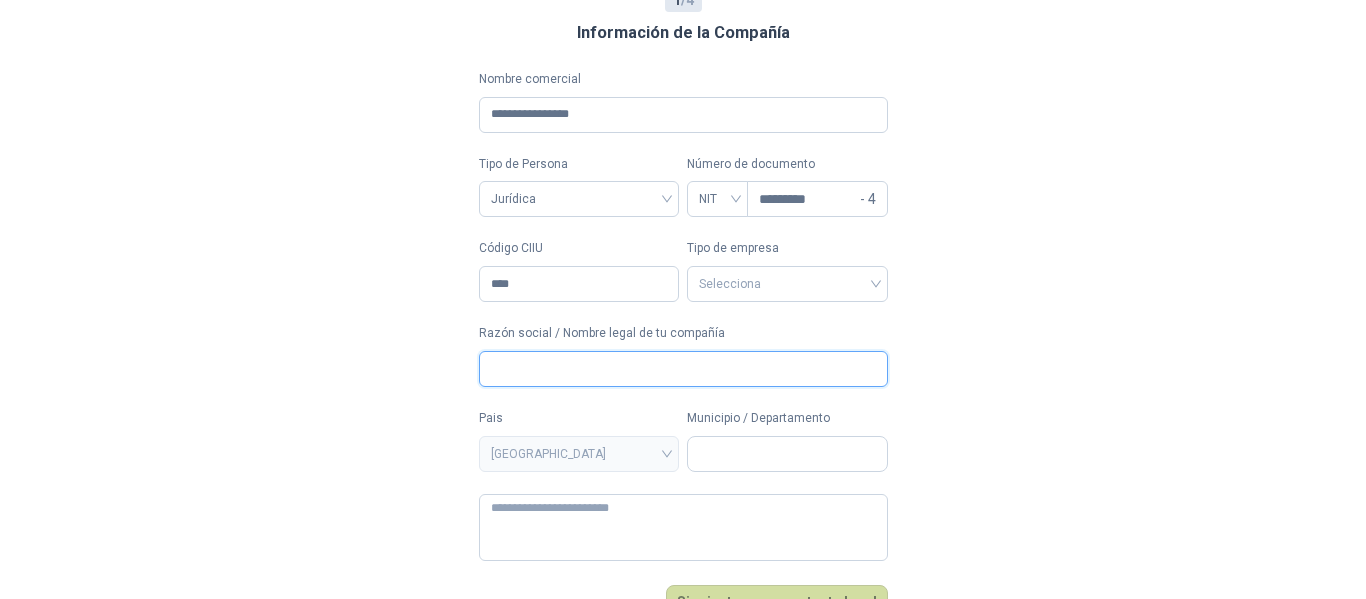 click on "Razón social / Nombre legal de tu compañía" at bounding box center (683, 369) 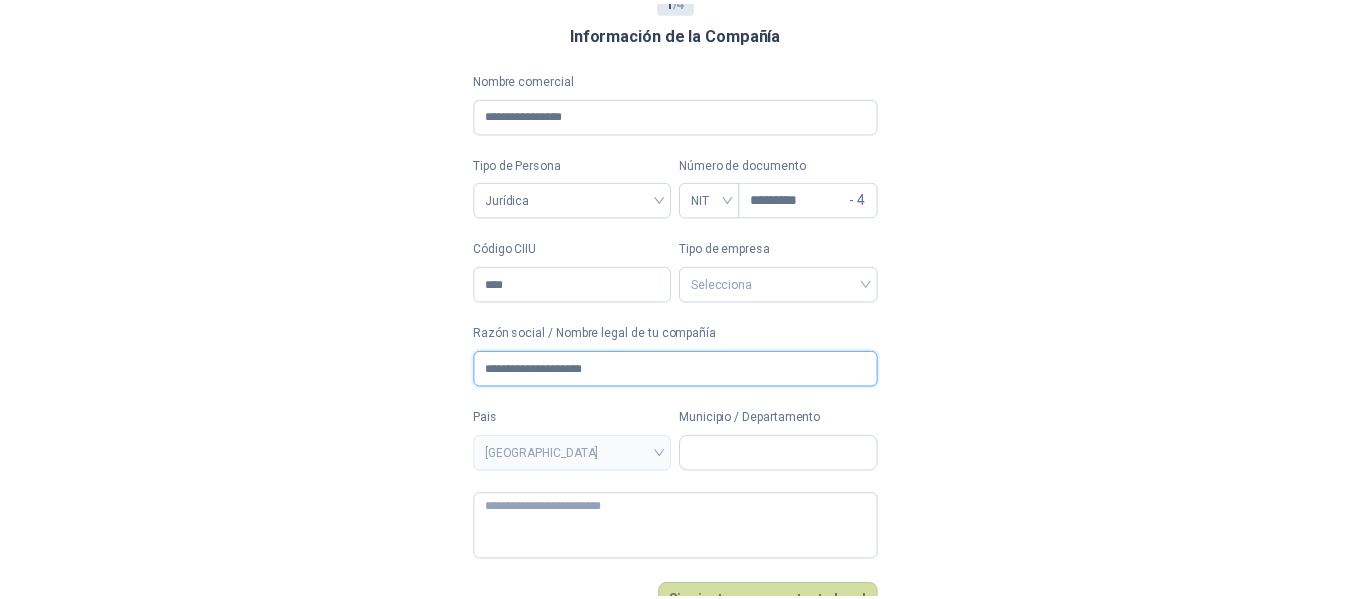 scroll, scrollTop: 120, scrollLeft: 0, axis: vertical 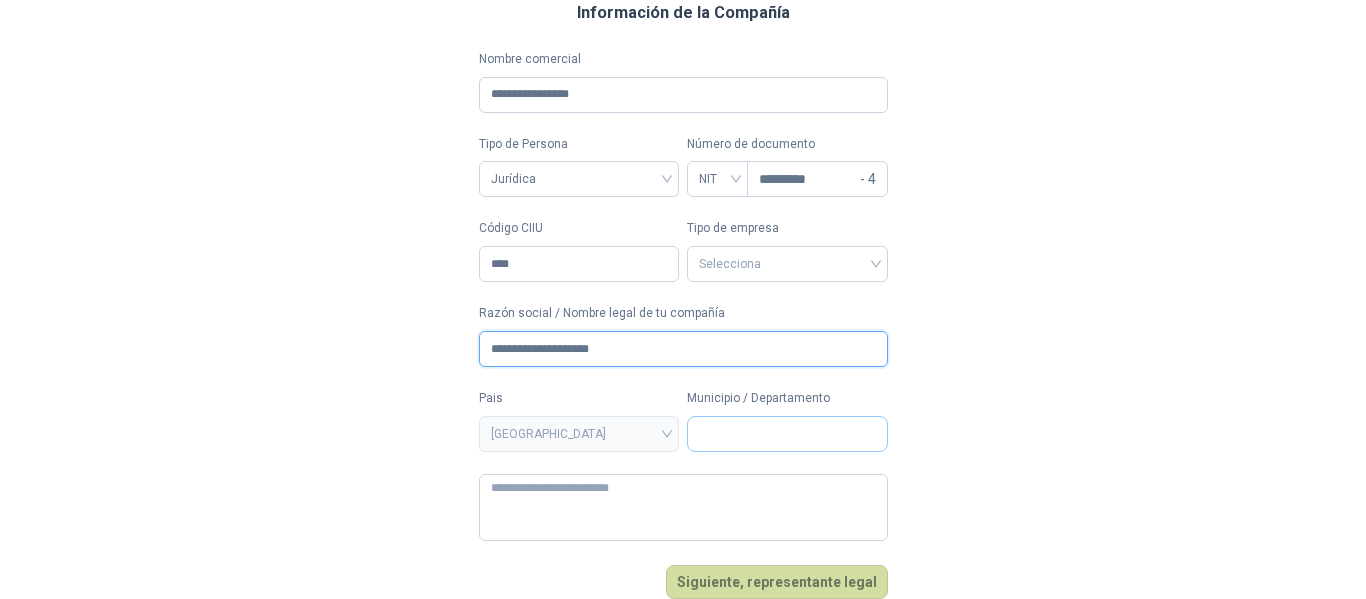 type on "**********" 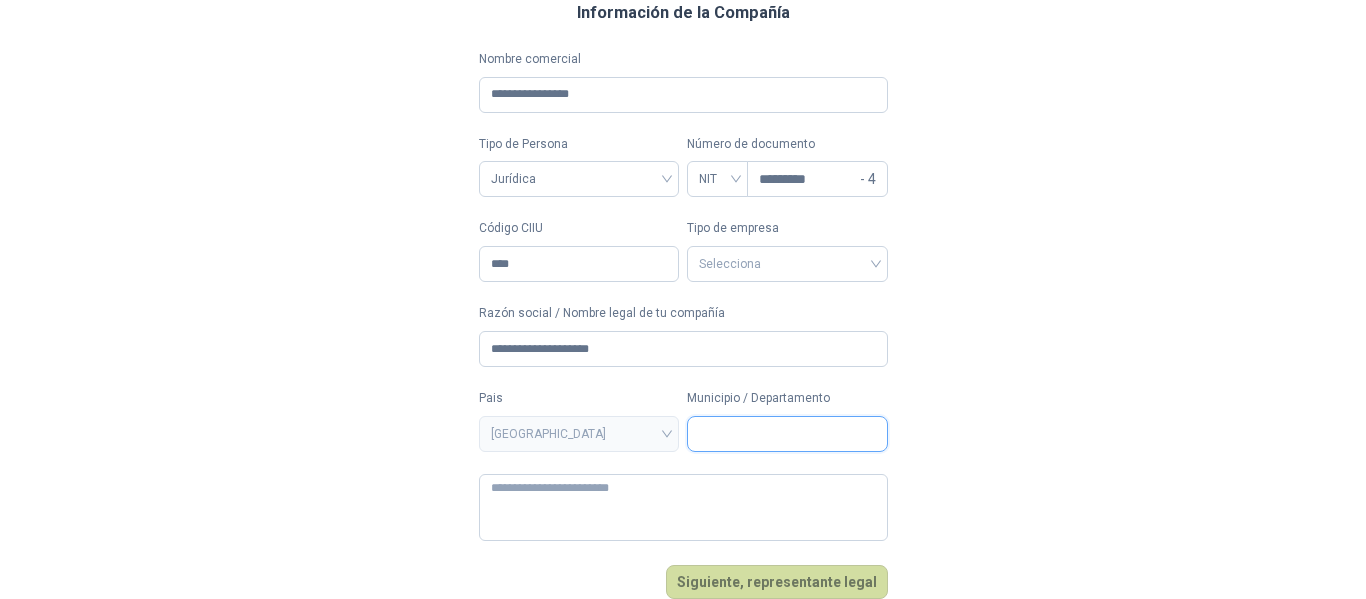click on "Municipio / Departamento" at bounding box center (787, 434) 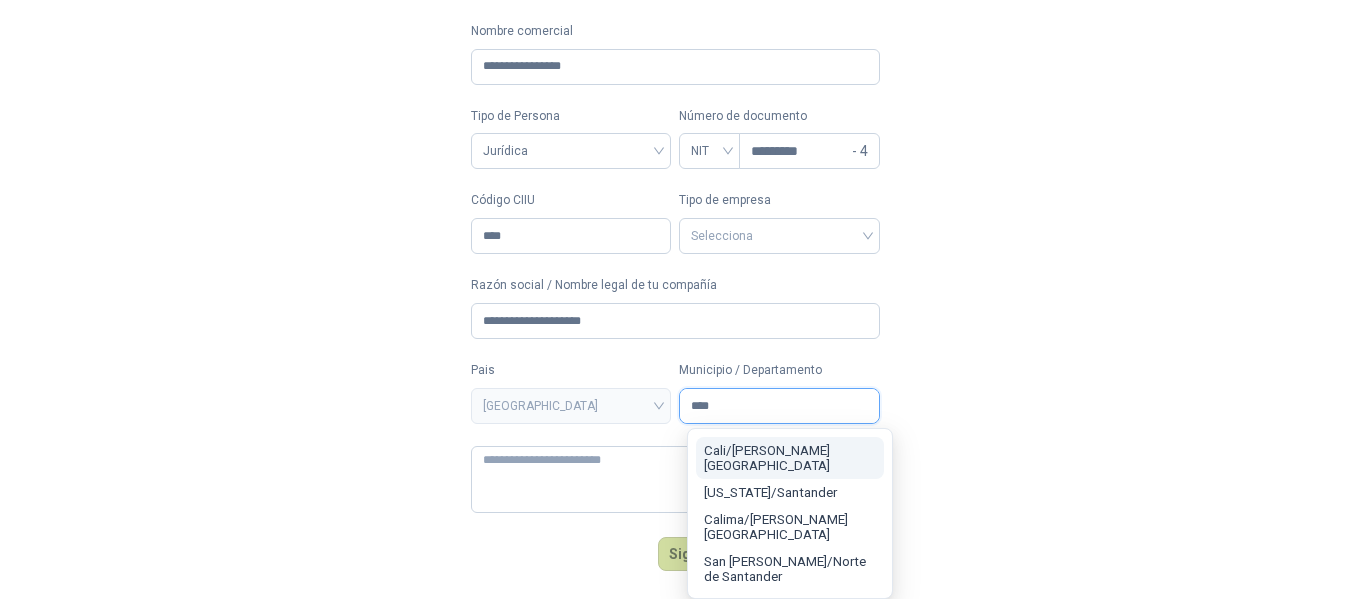 type on "****" 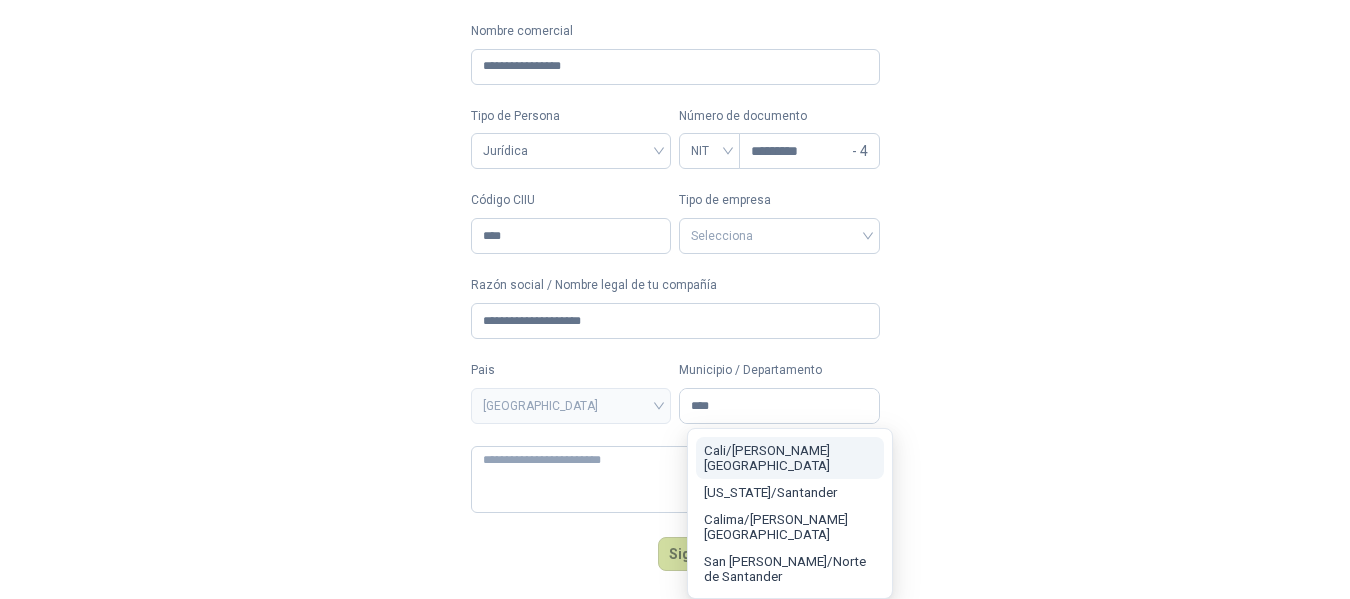 click on "Cali  /  [PERSON_NAME][GEOGRAPHIC_DATA]" at bounding box center [767, 458] 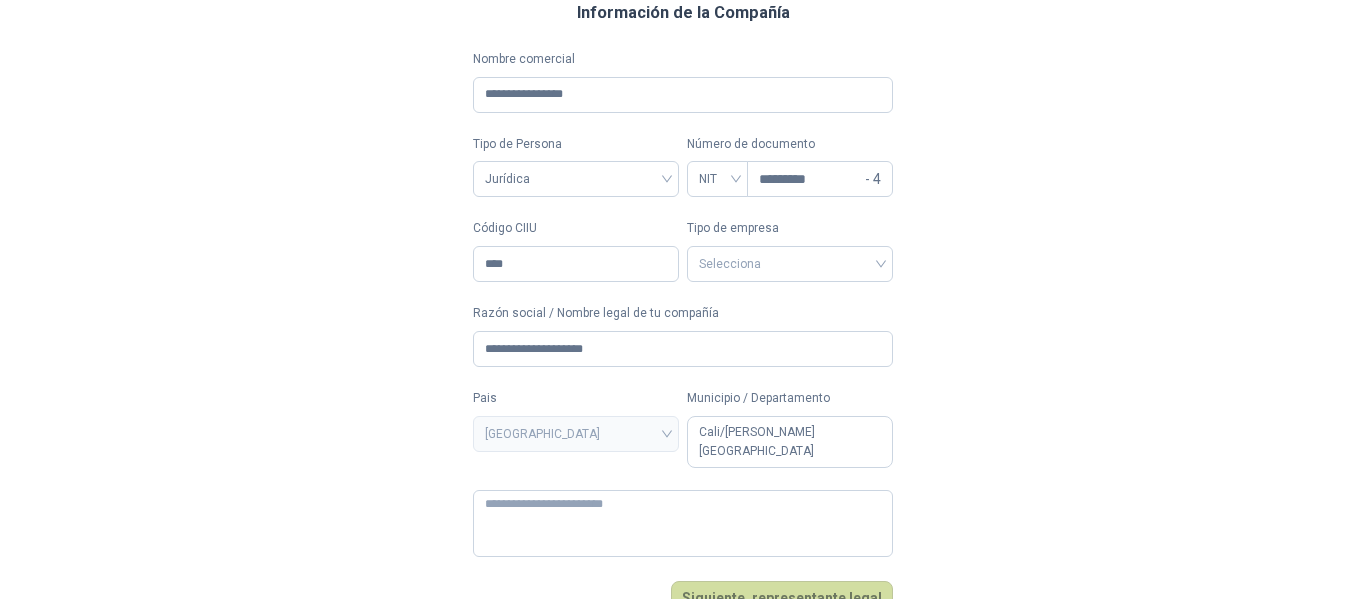 click on "**********" at bounding box center (683, 211) 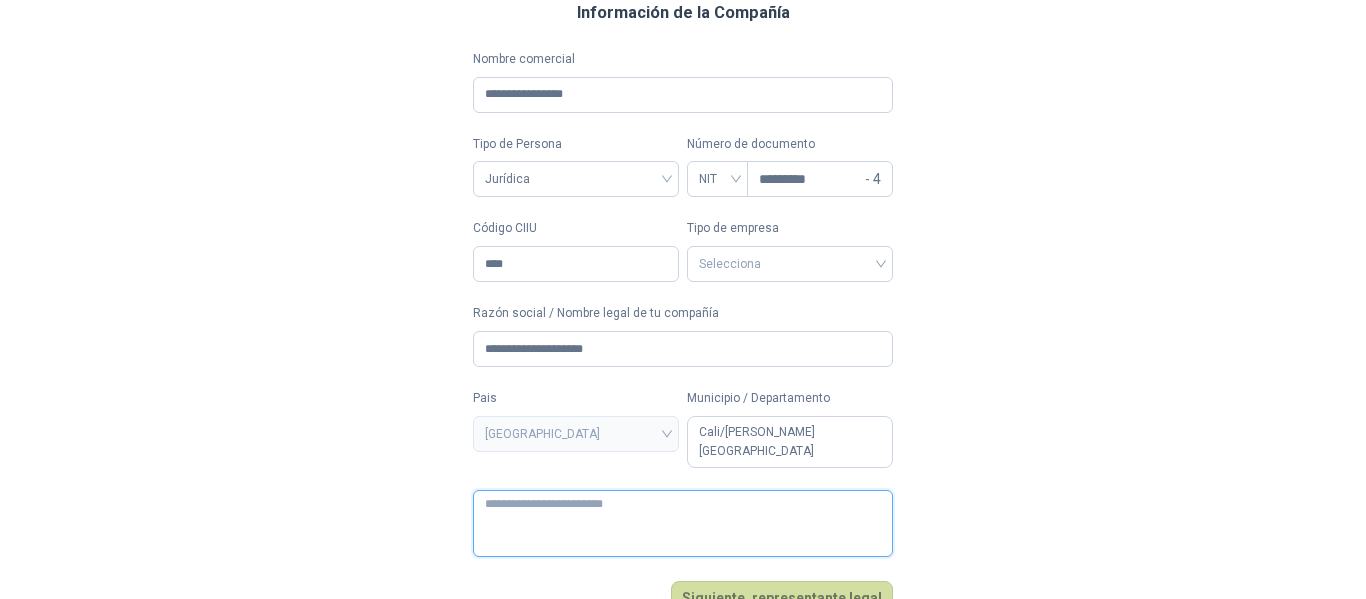 click at bounding box center [683, 523] 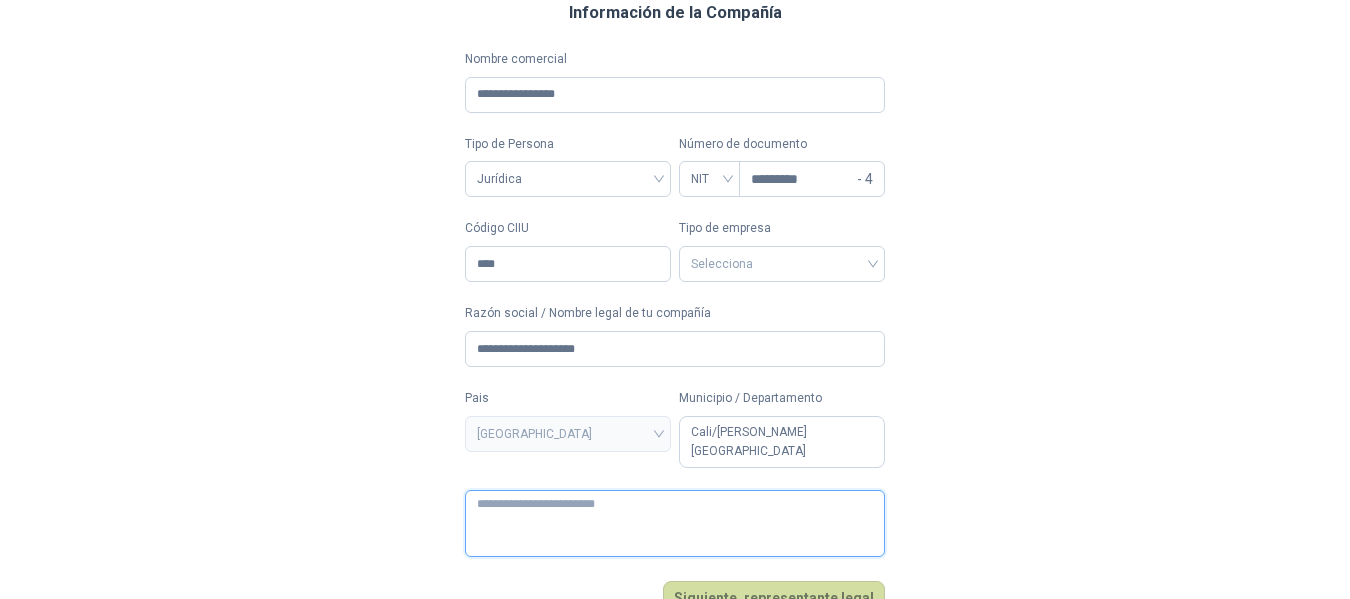 type 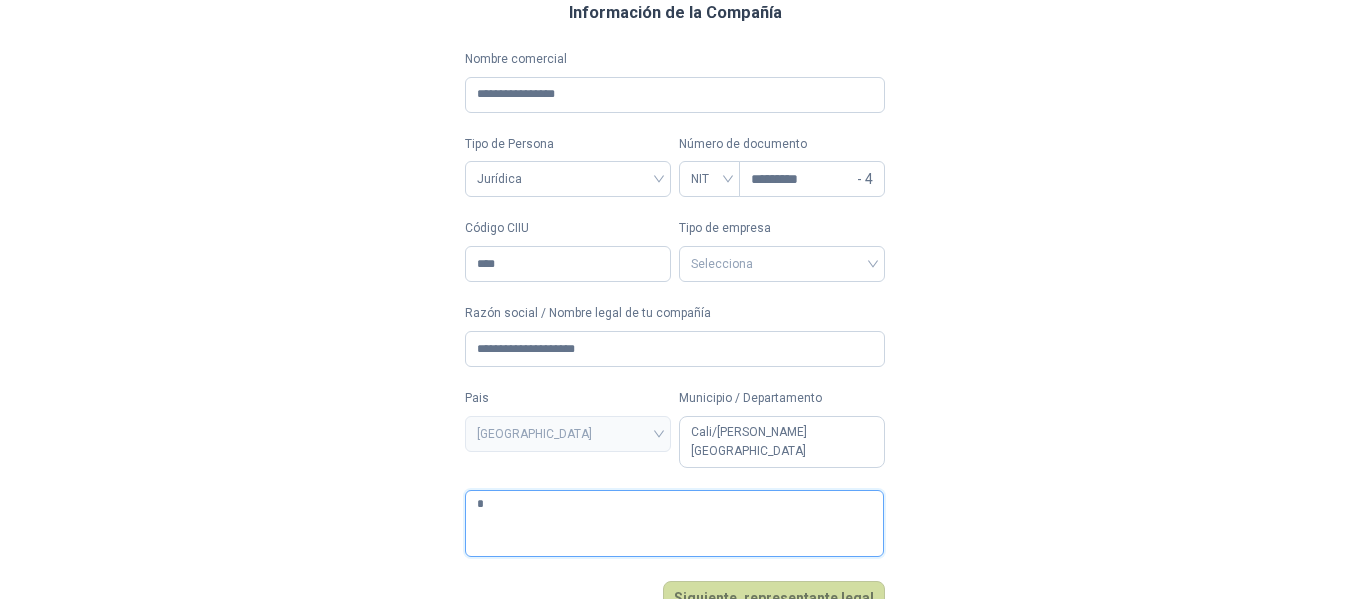 type 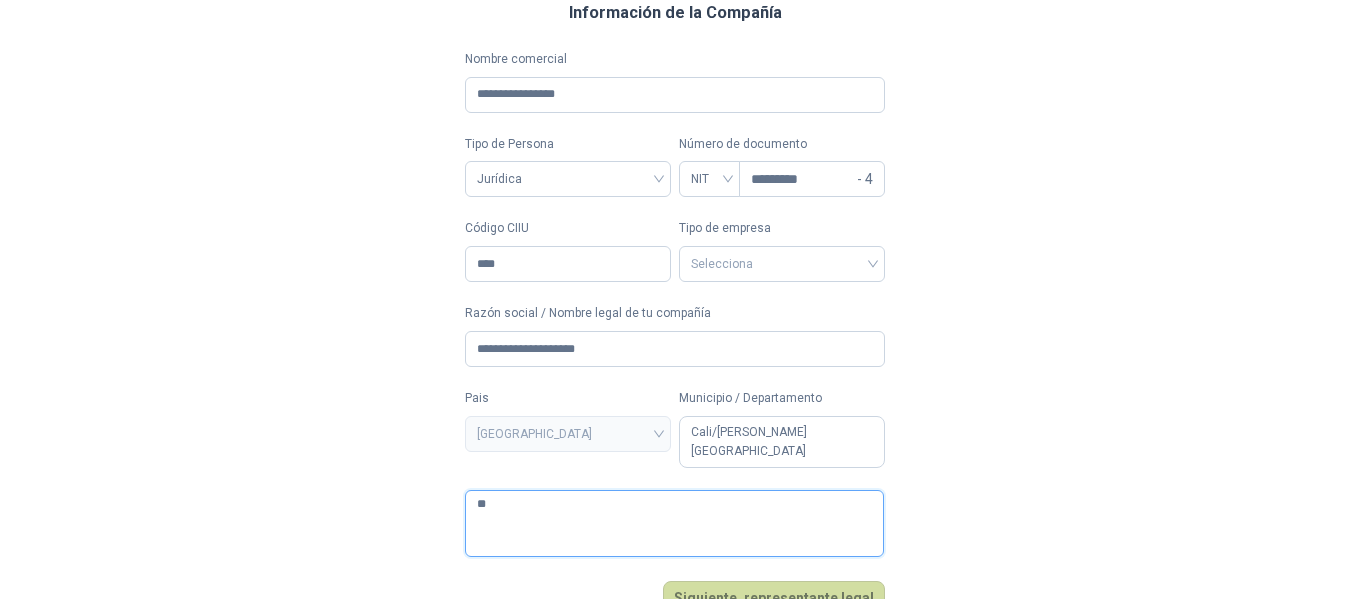 type 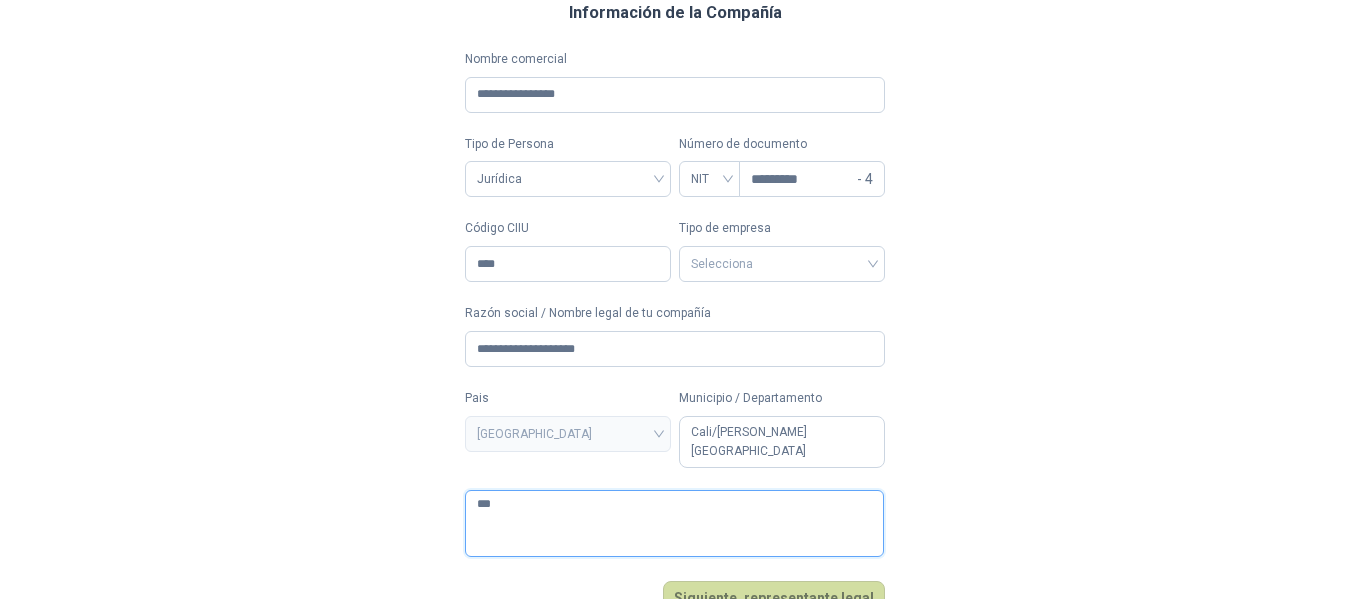 type 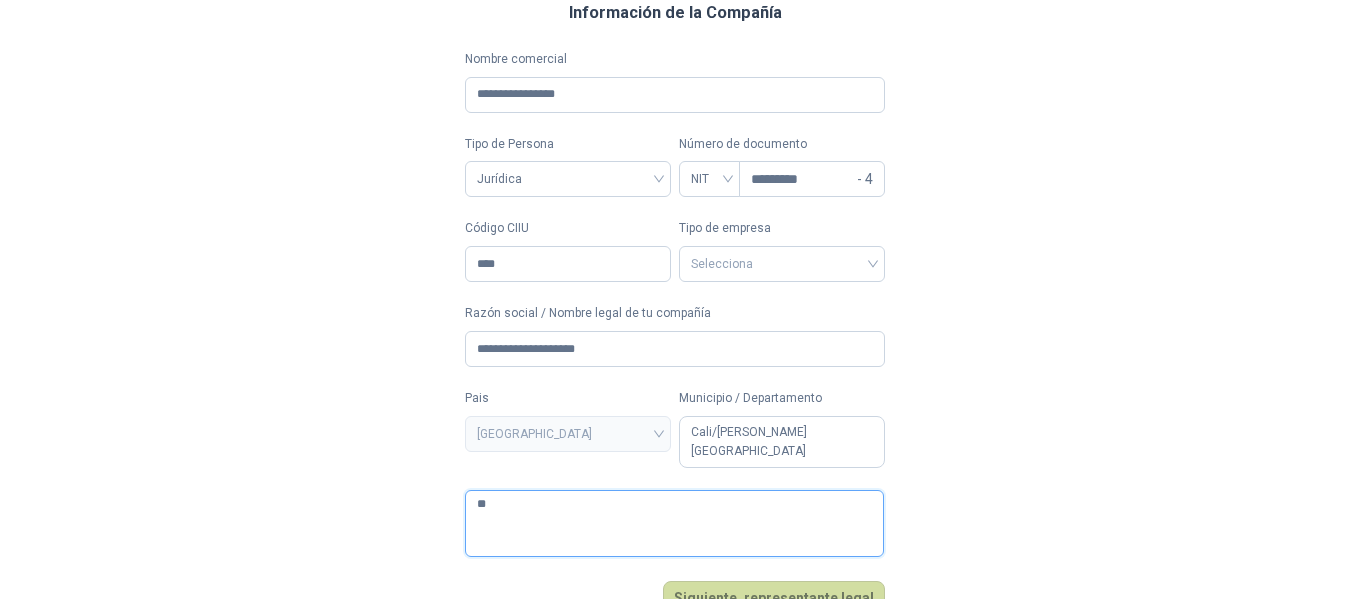 type 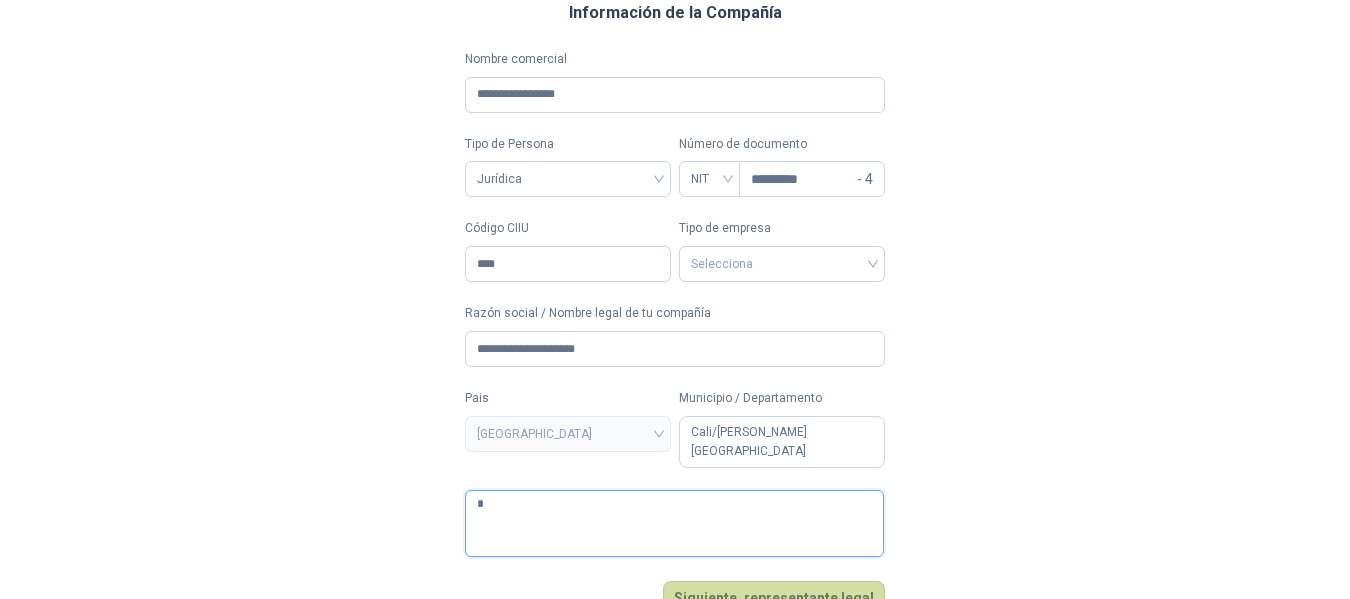 type 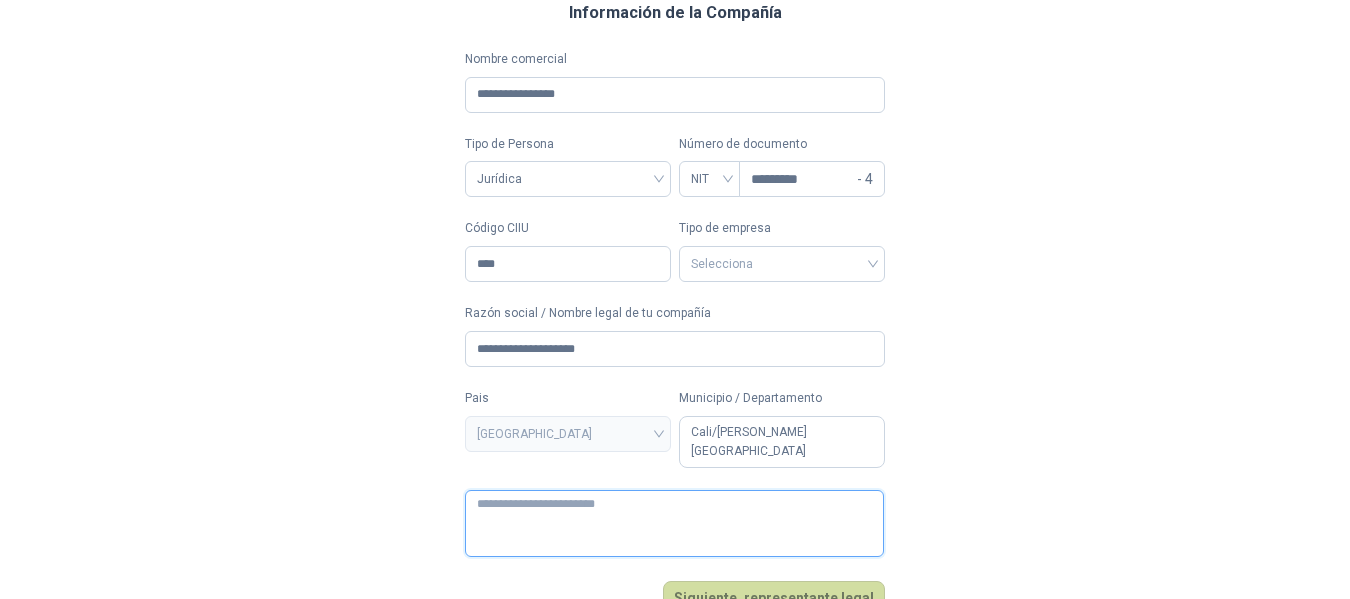 type 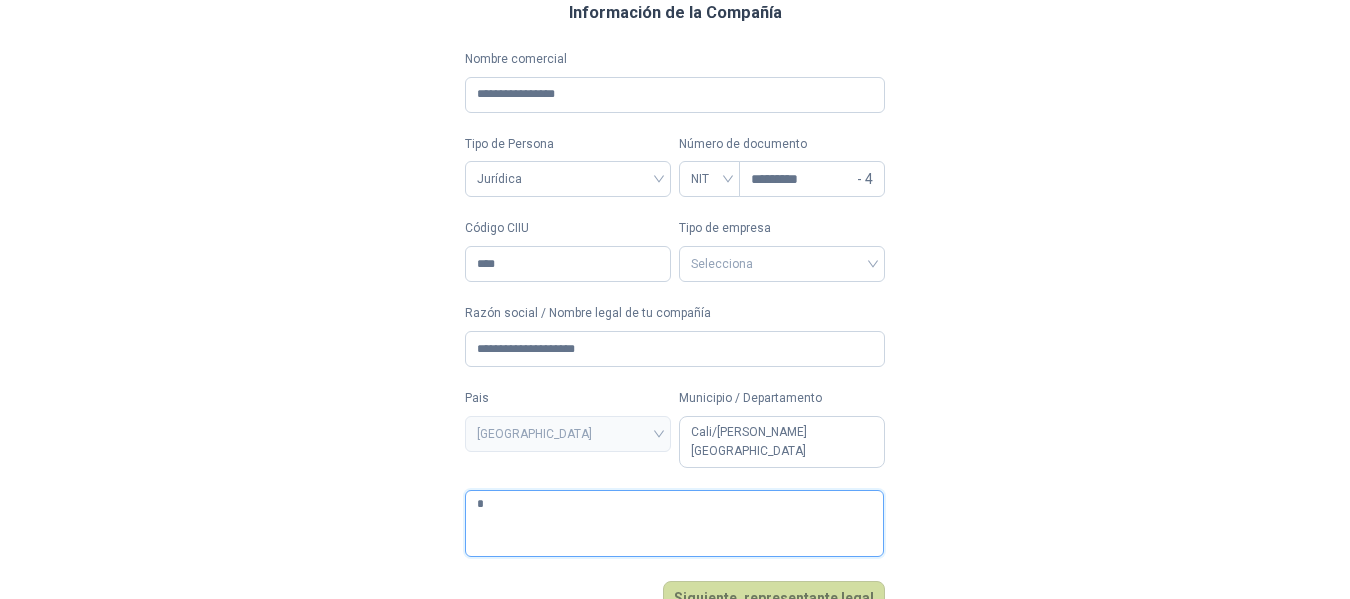 type 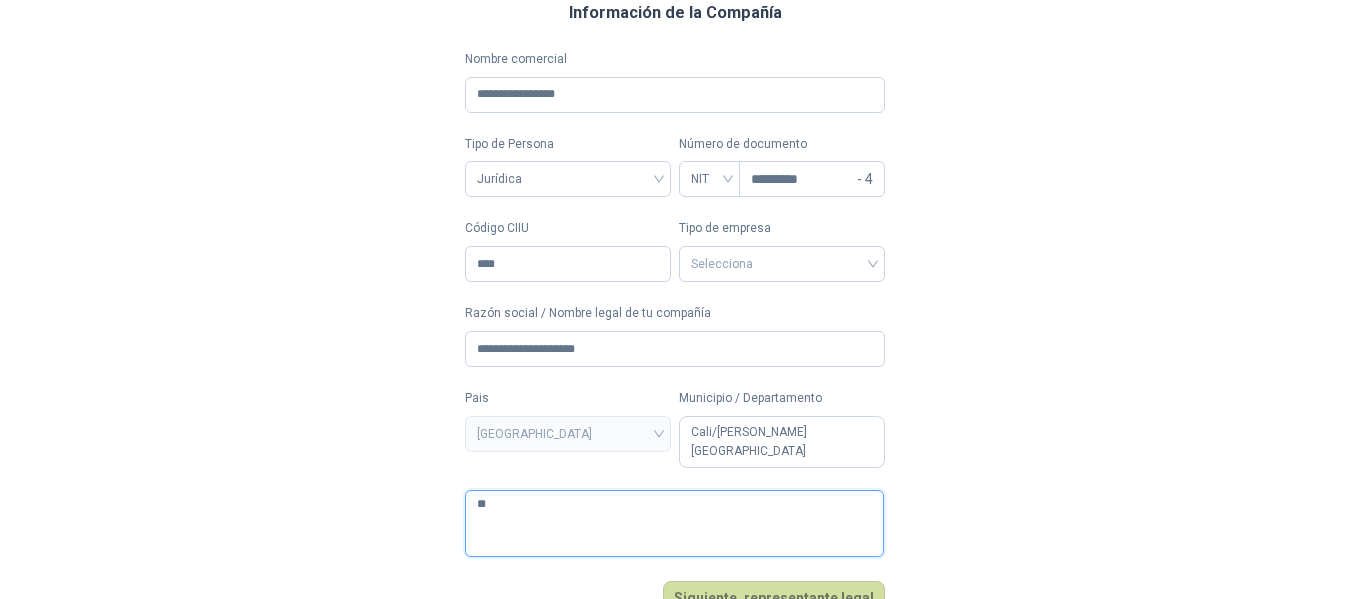 type 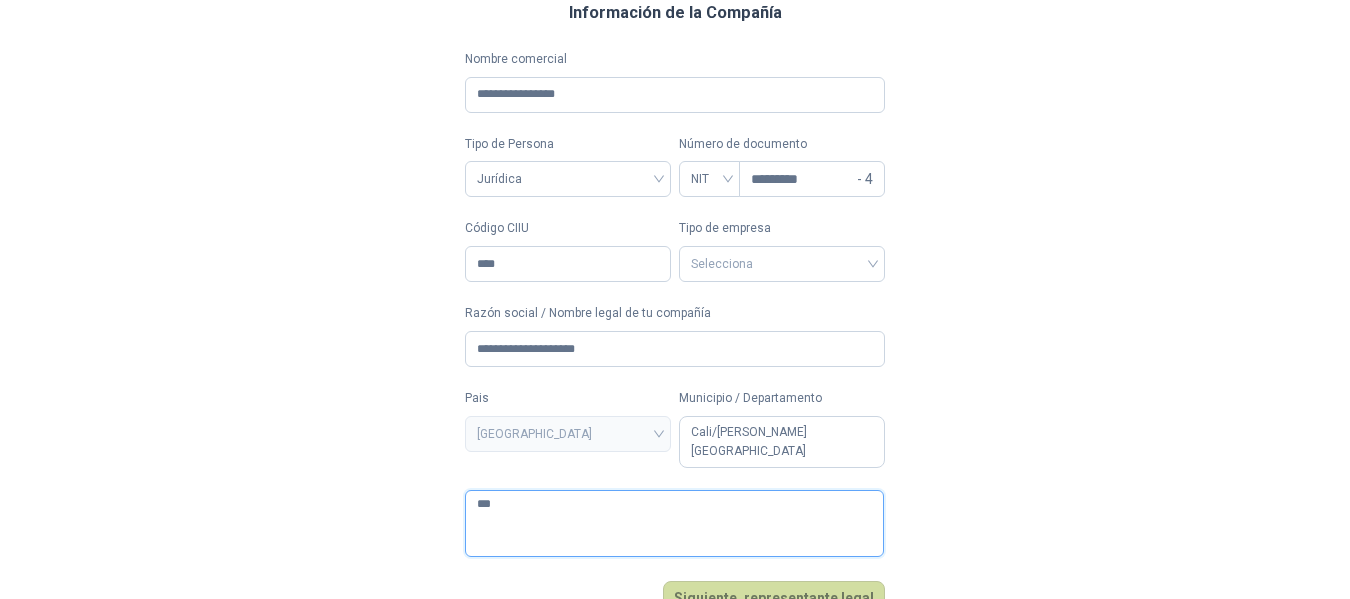 type 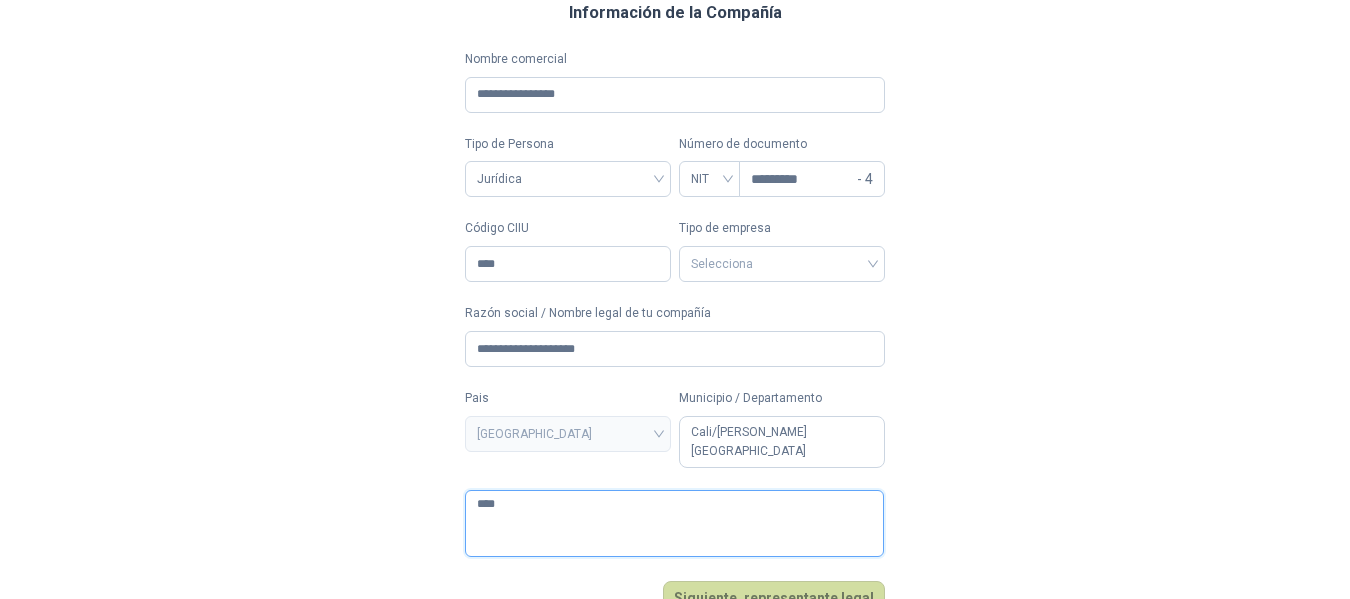 type 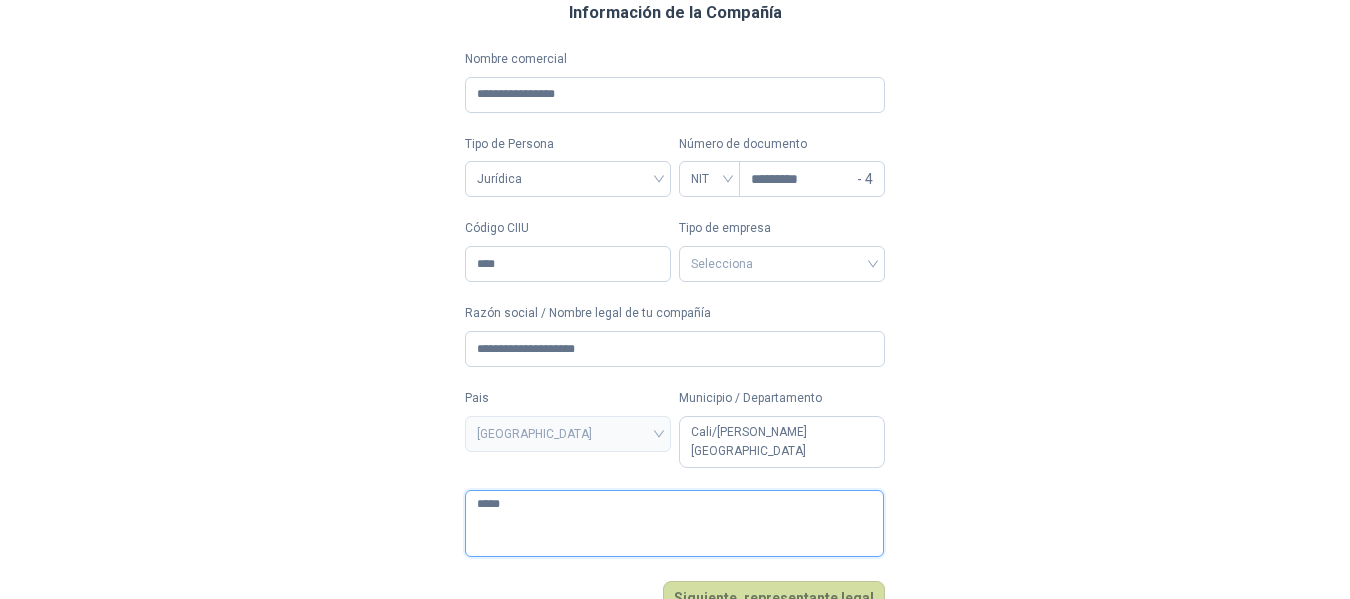 type 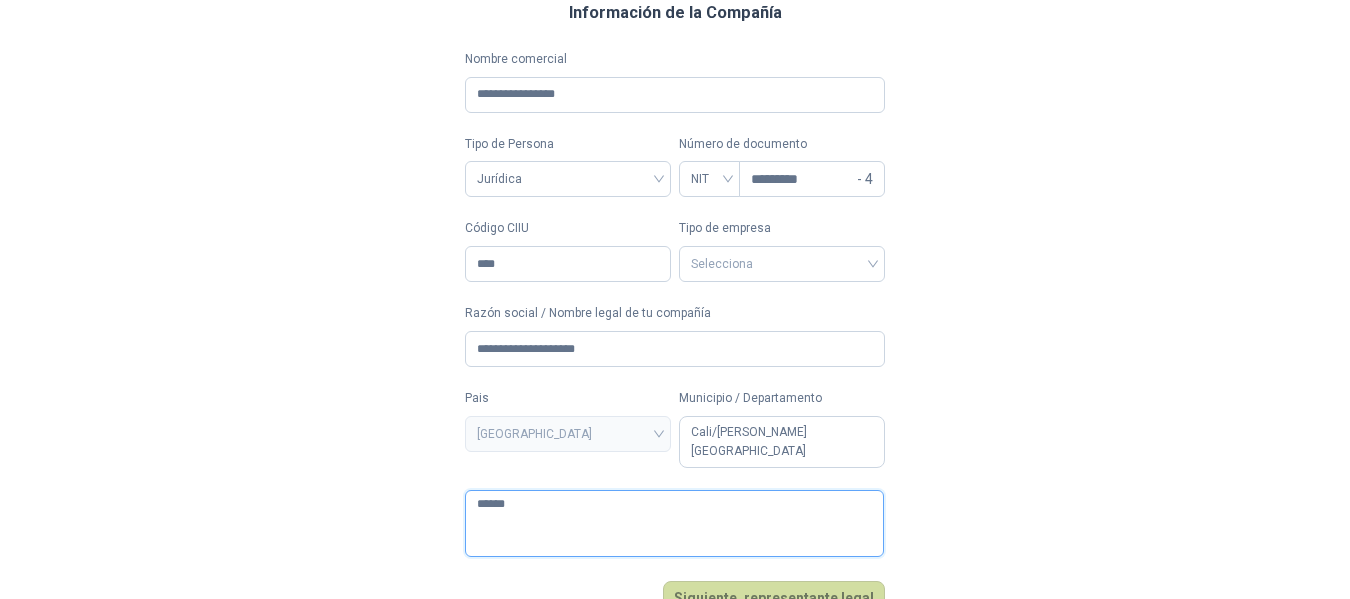 type 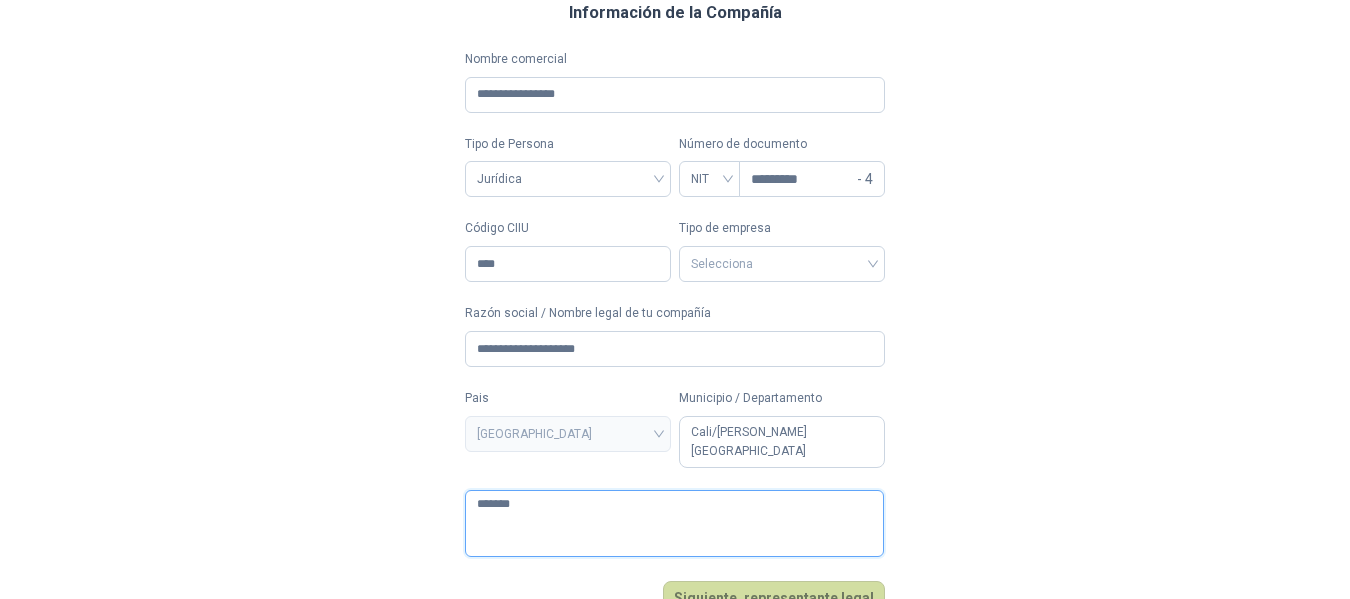 type 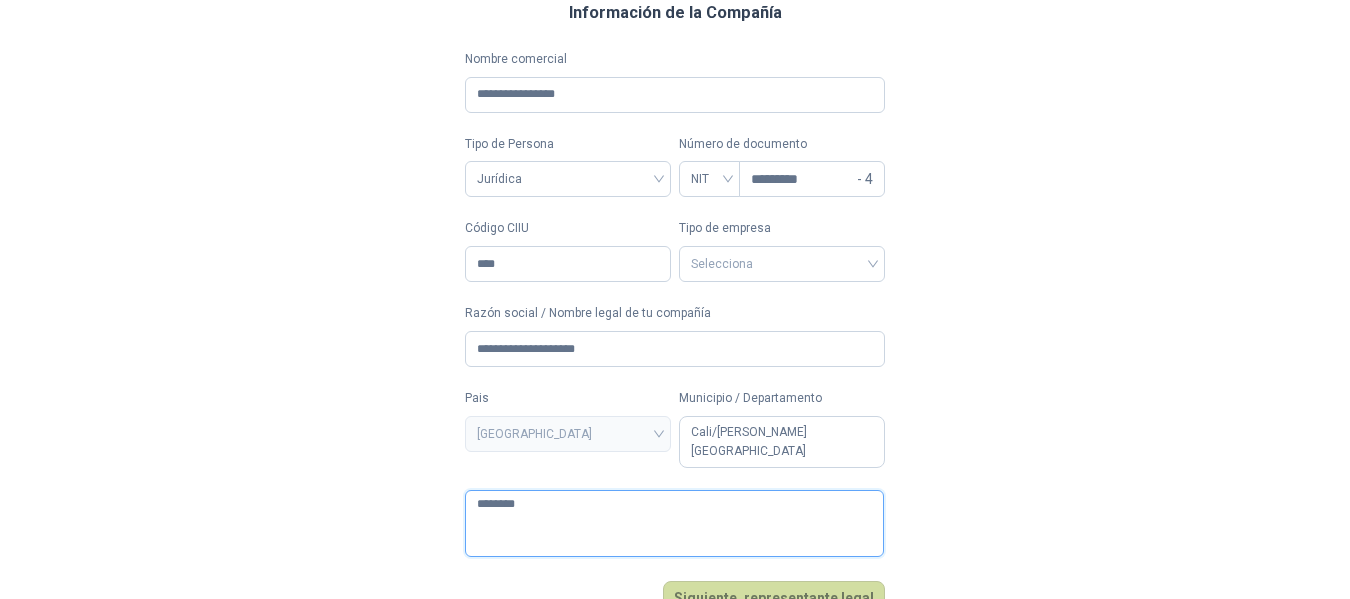 type 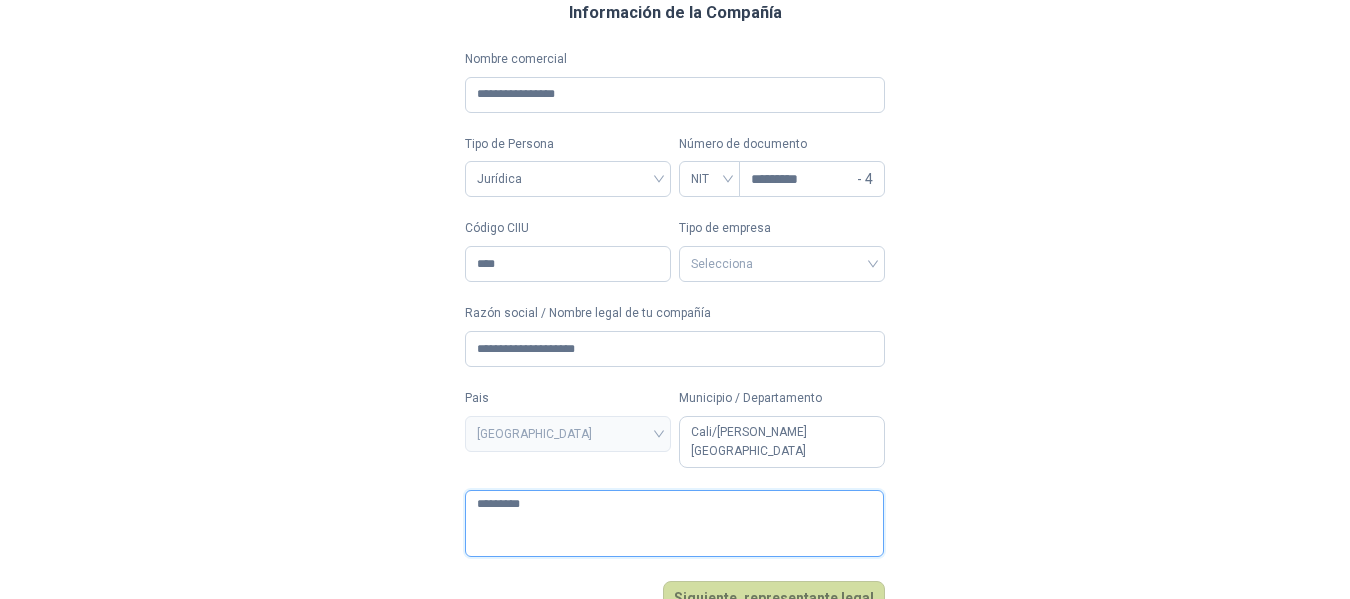 type 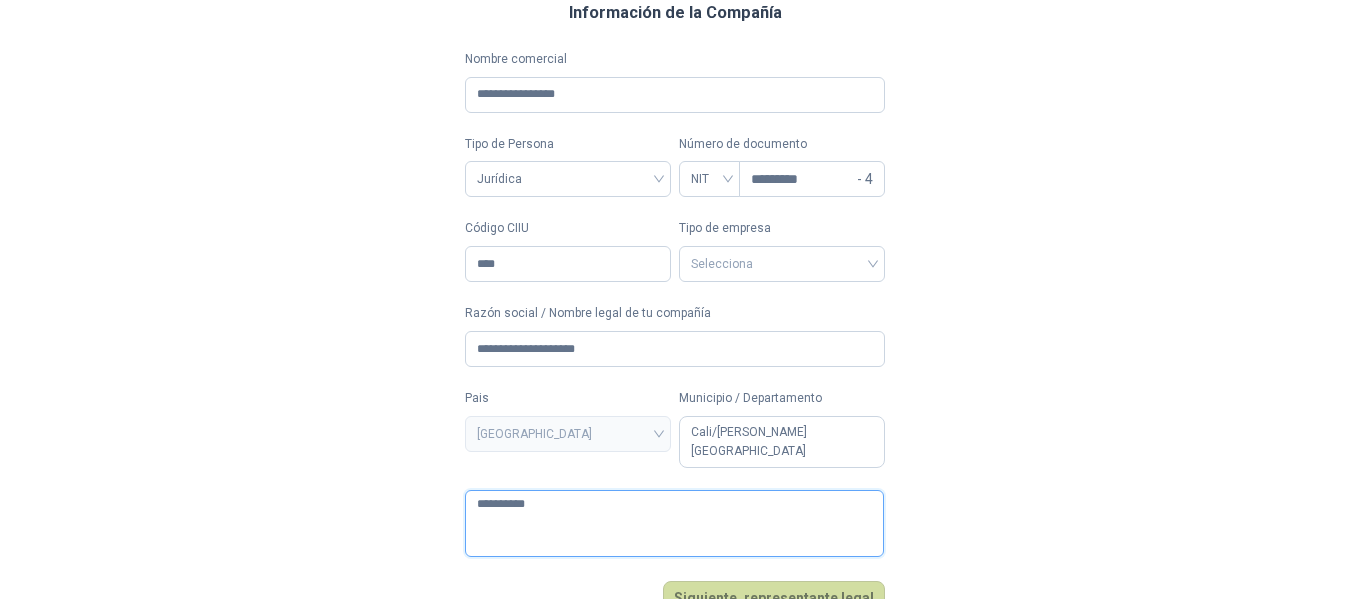 type 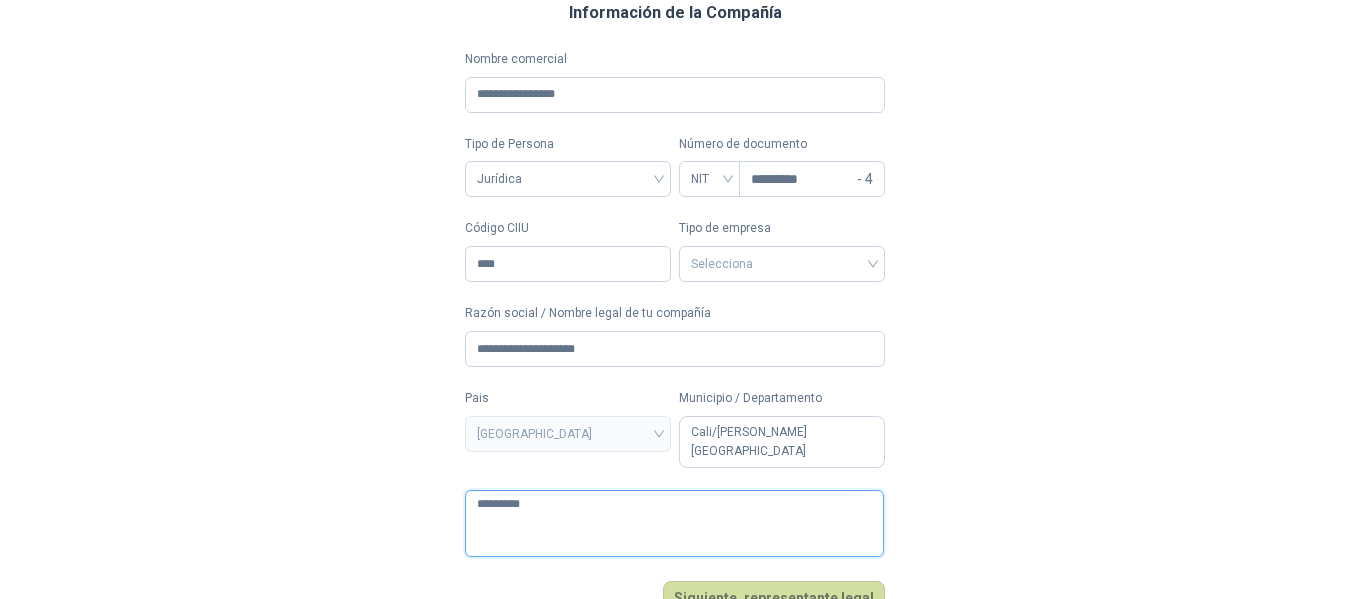 type 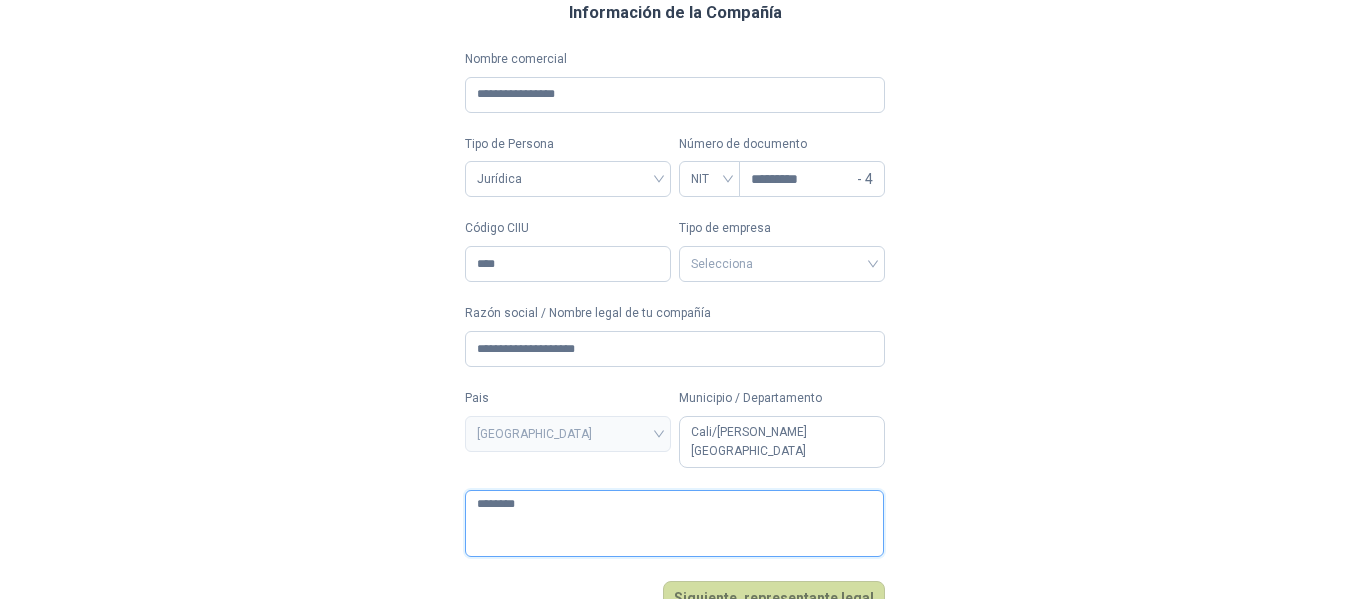 type 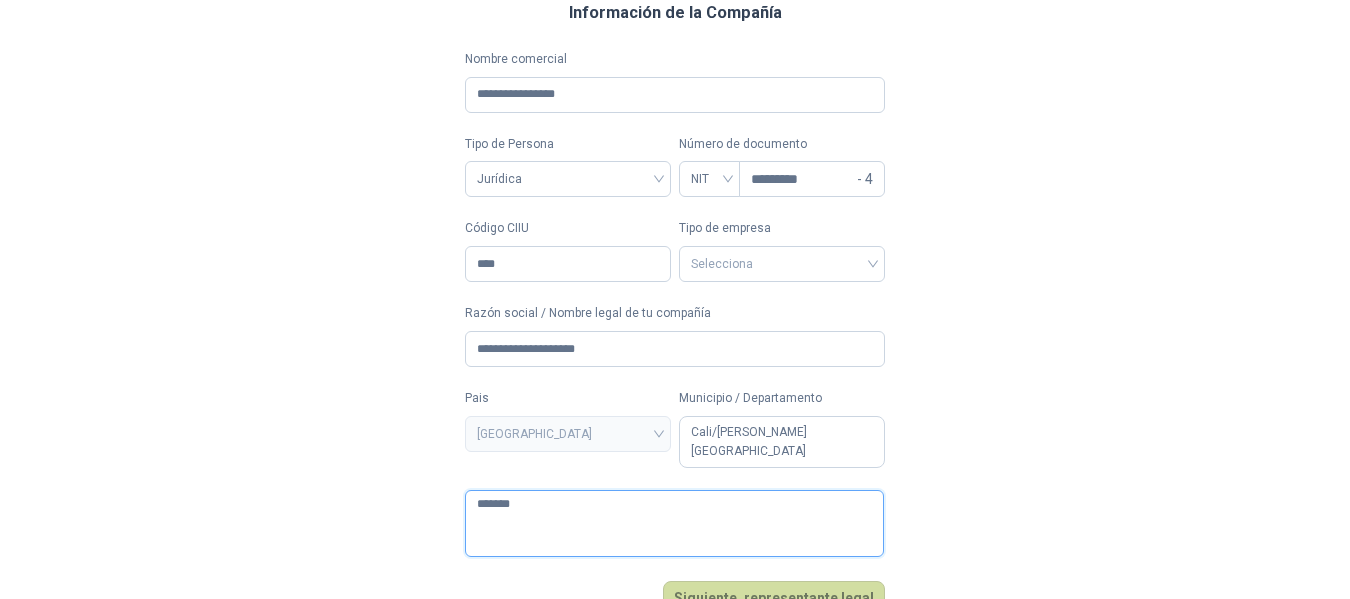 type 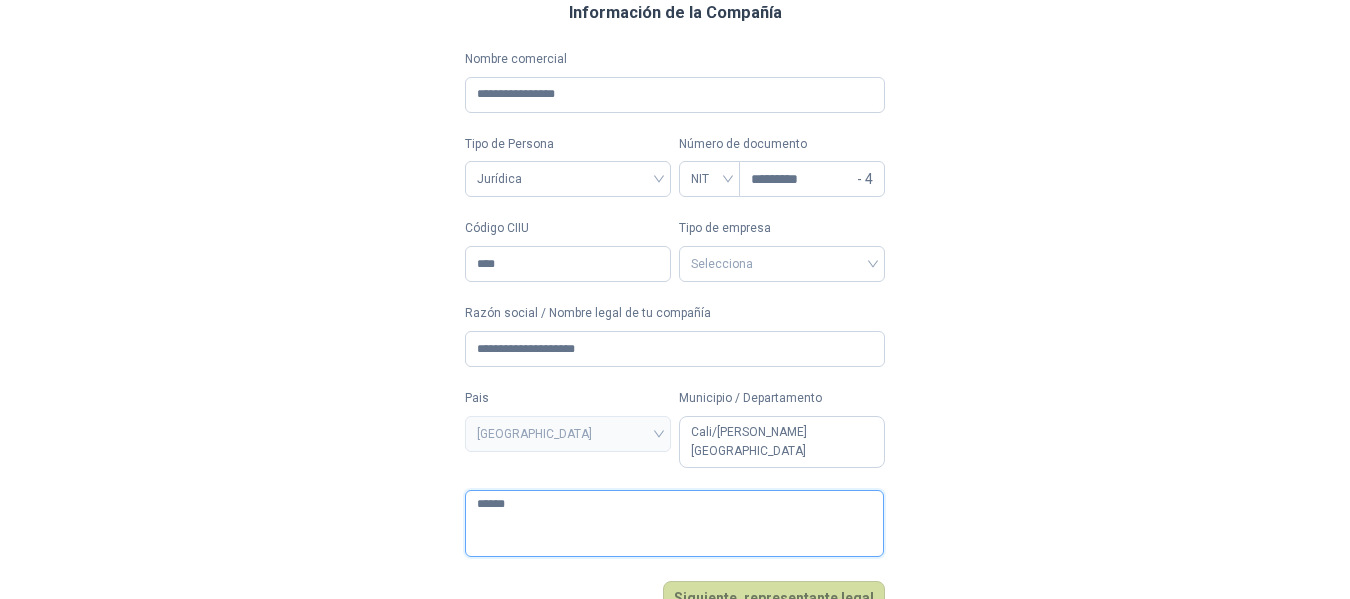 type 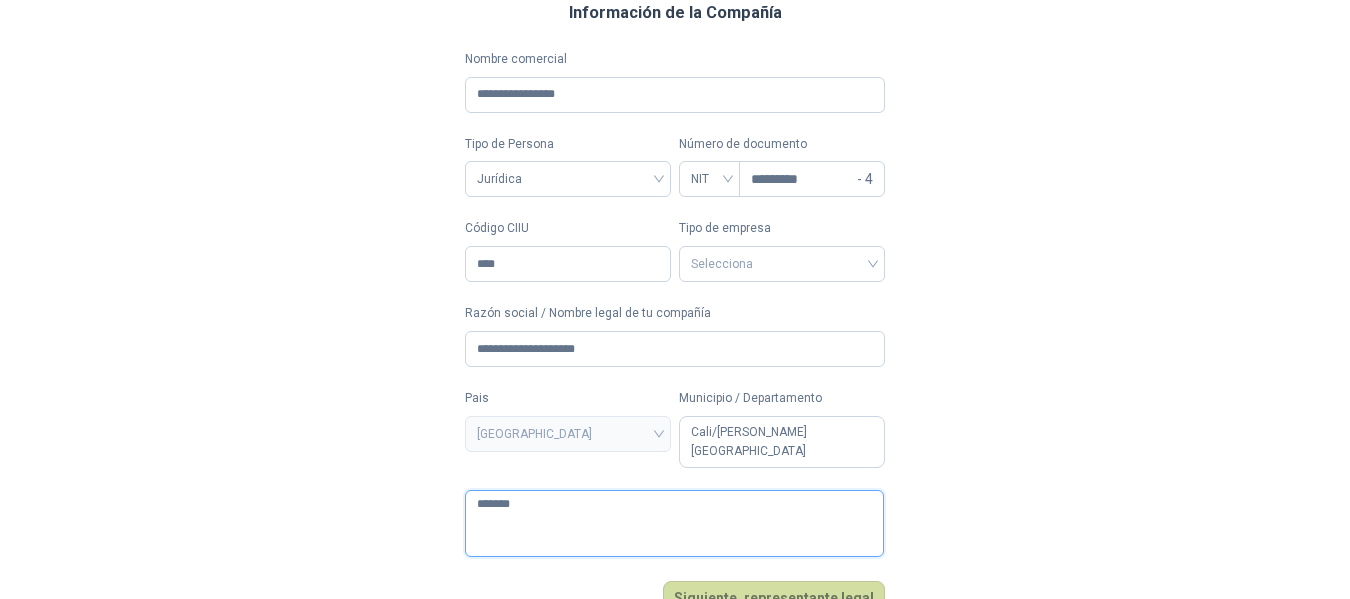 type 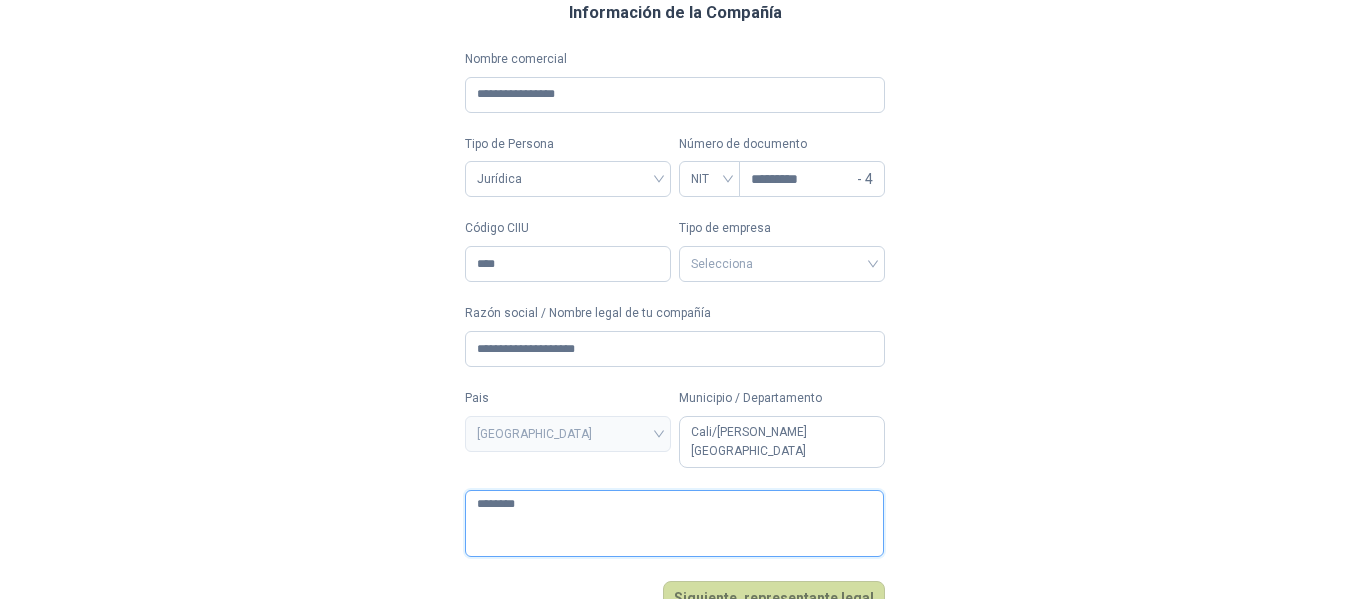 type 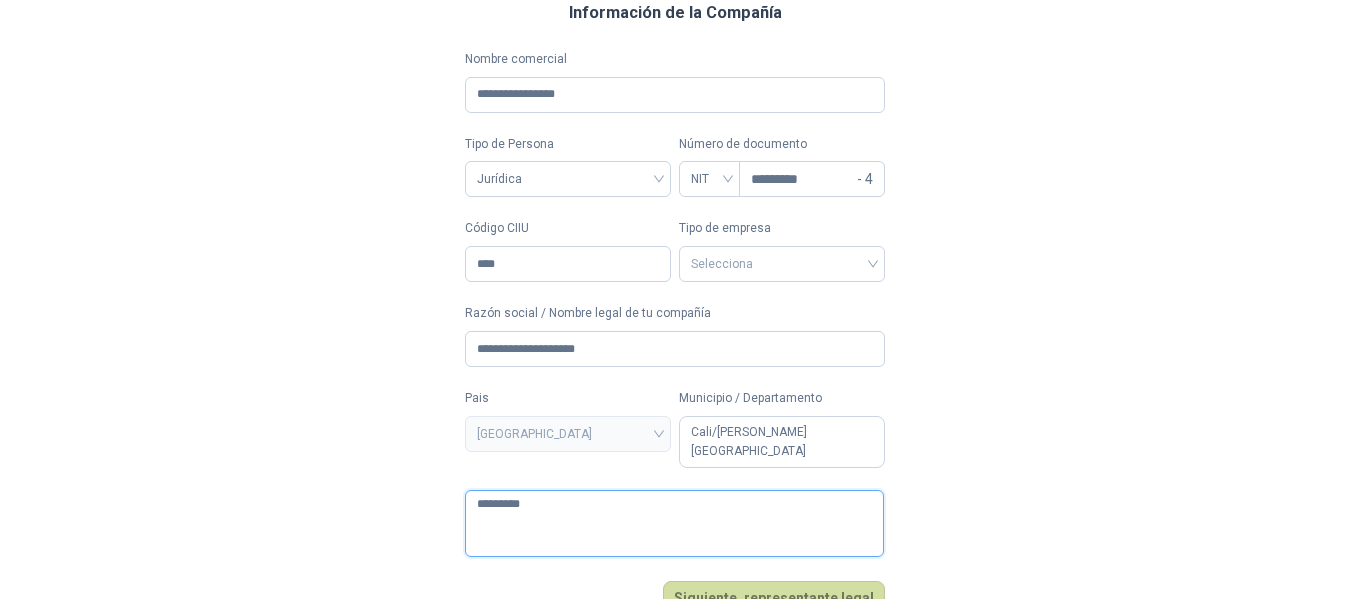 type 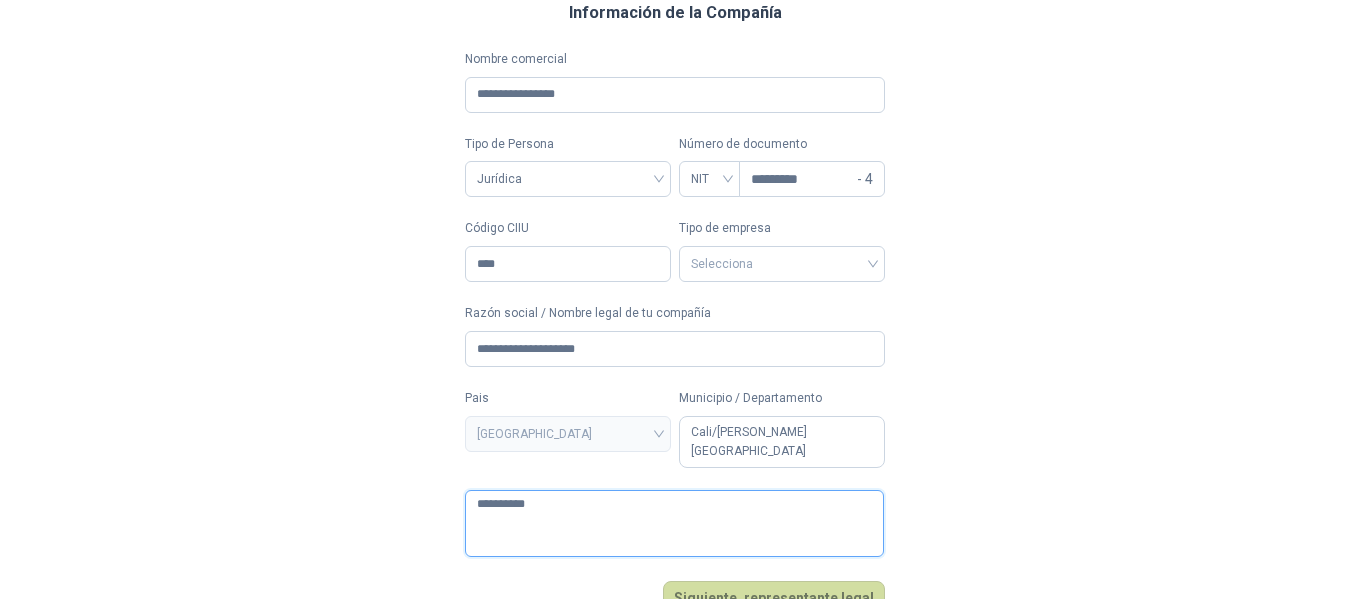 type 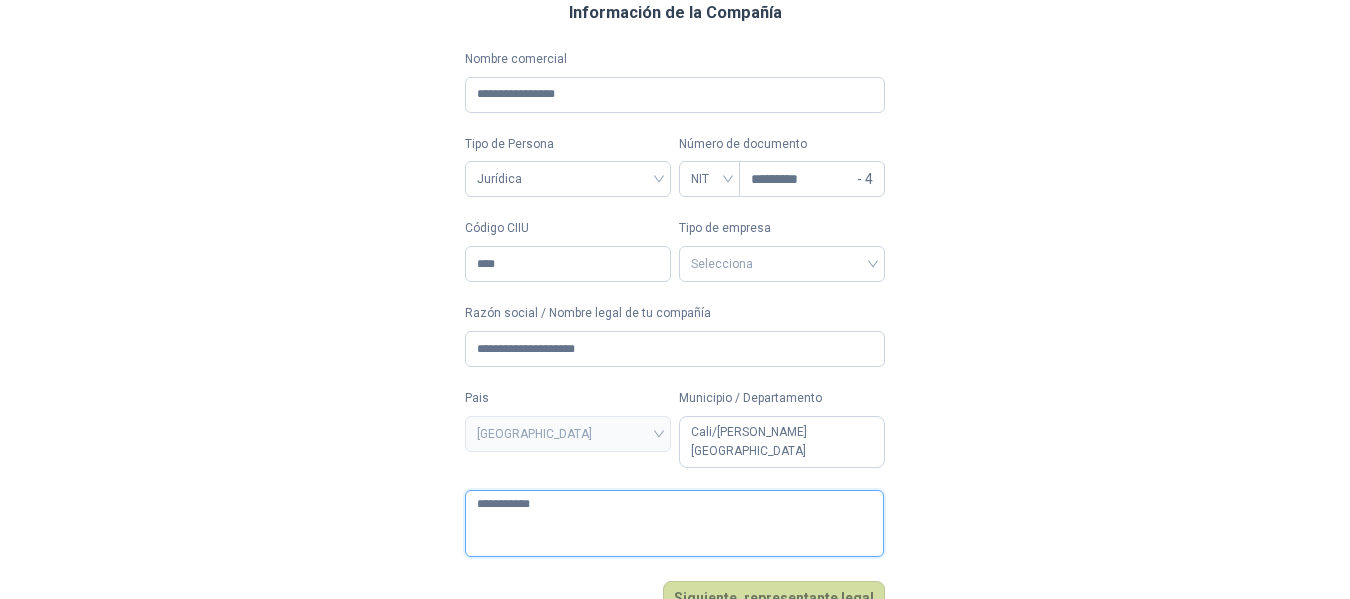 type 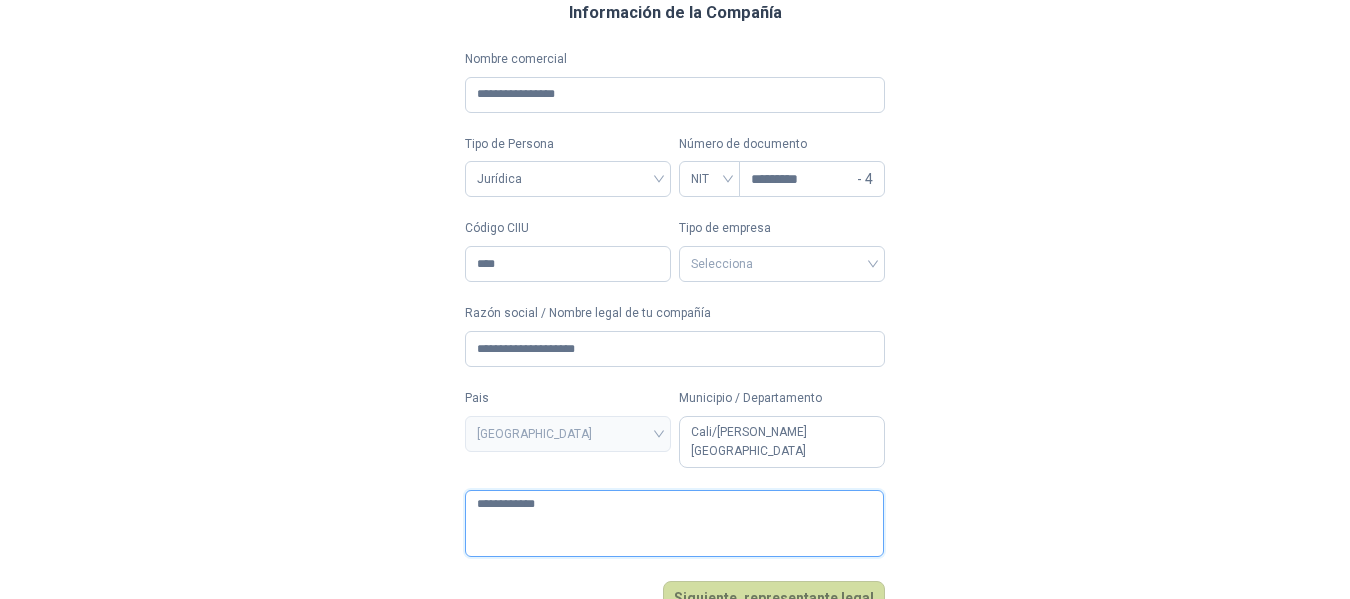 type 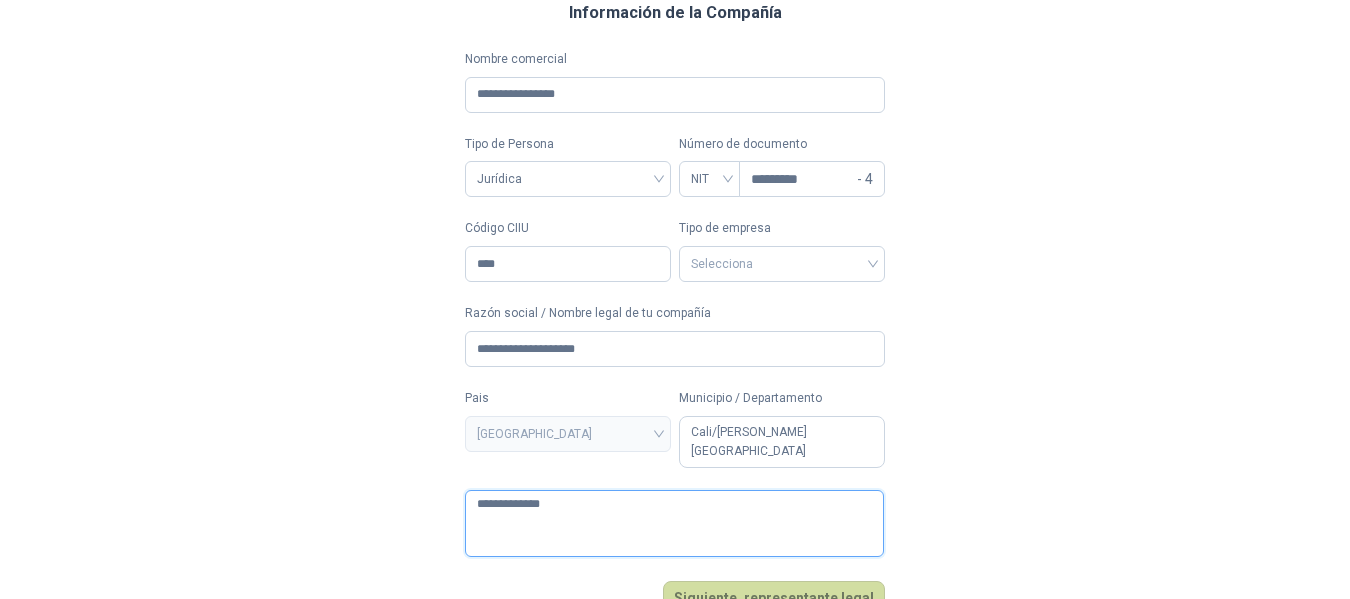 type 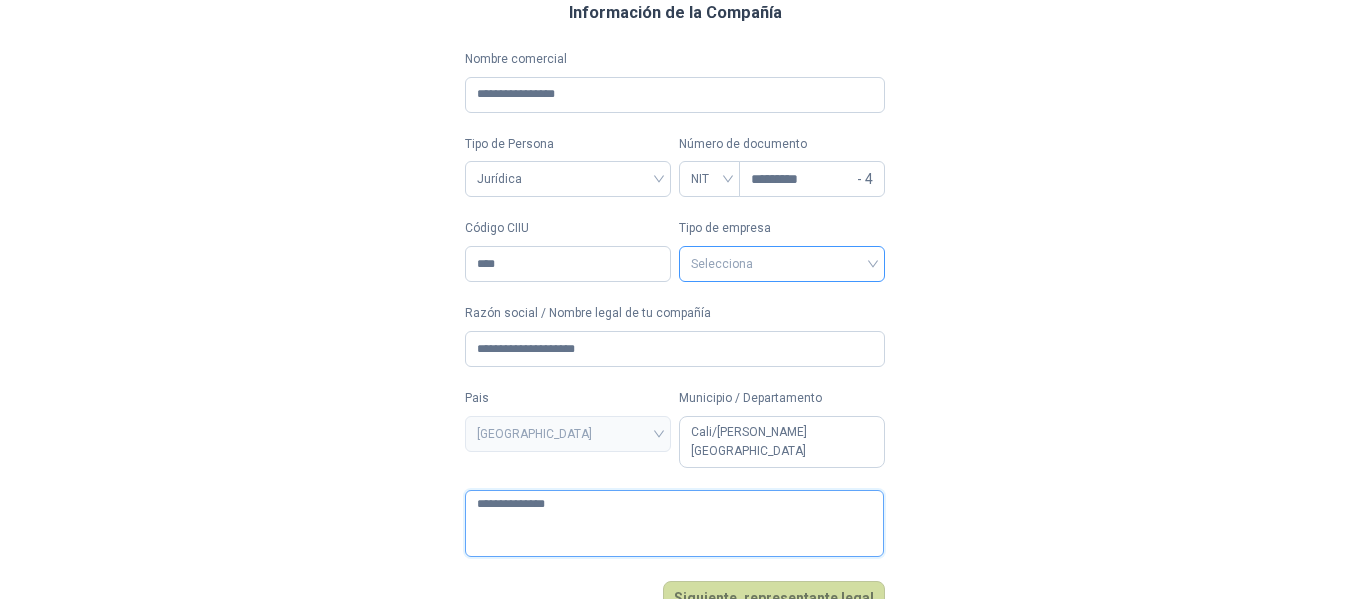 type on "**********" 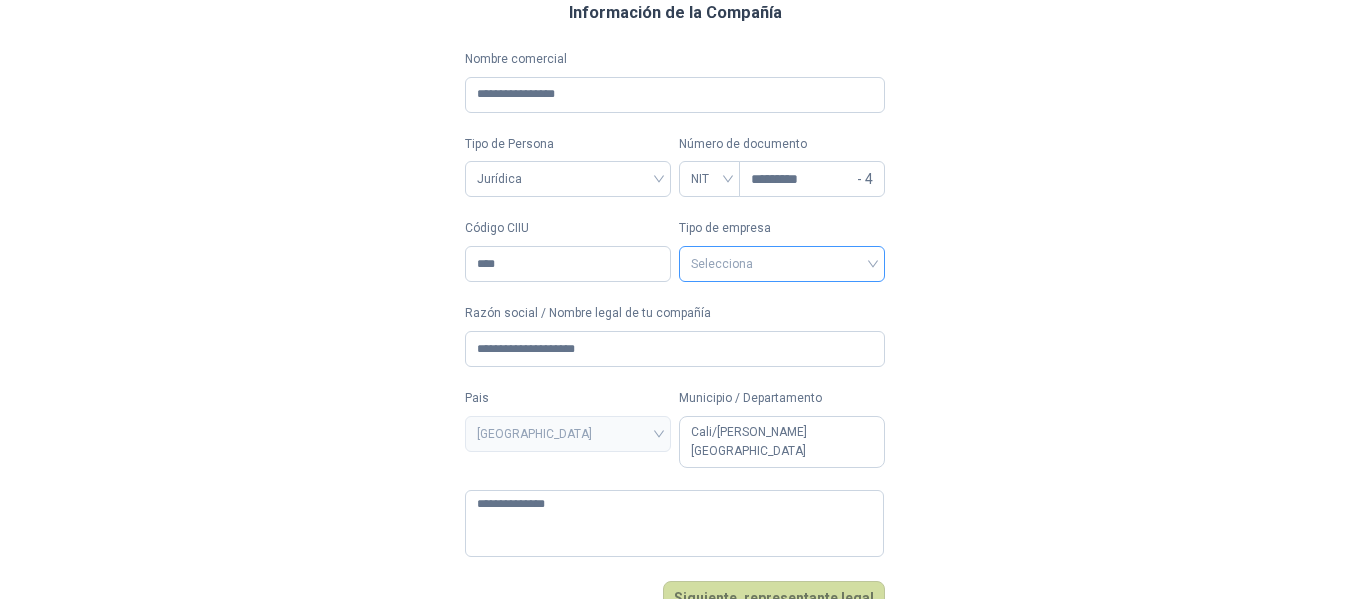 click at bounding box center (782, 262) 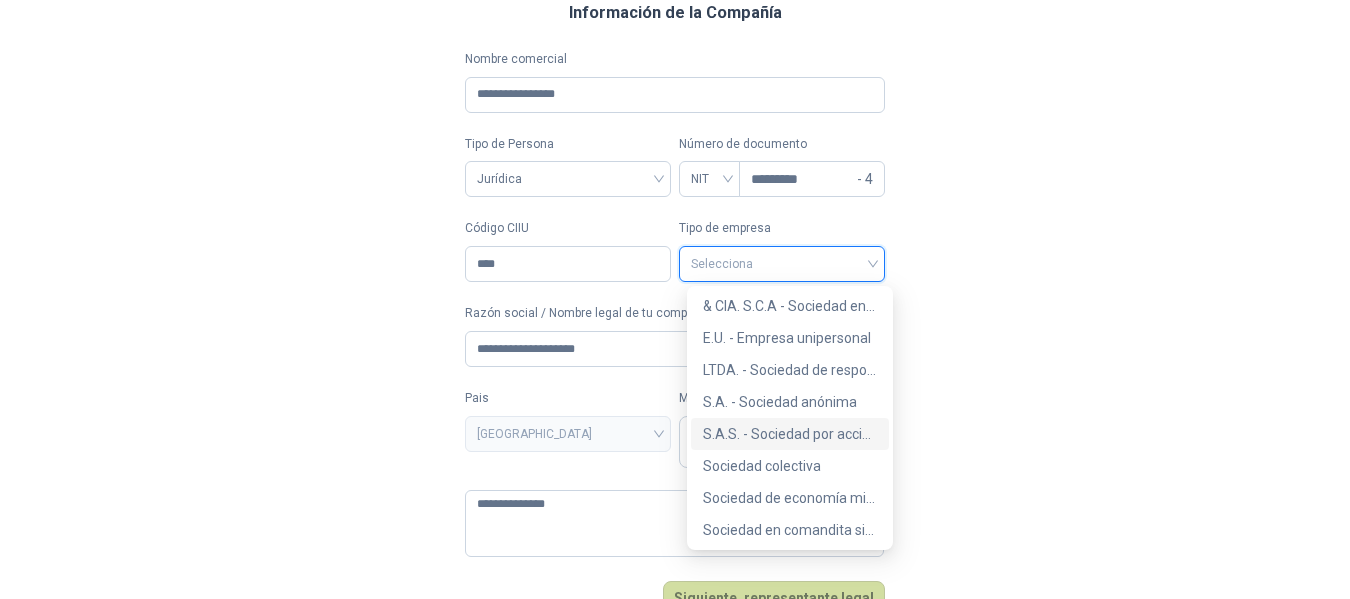 click on "S.A.S. - Sociedad por acciones simplificada" at bounding box center [790, 434] 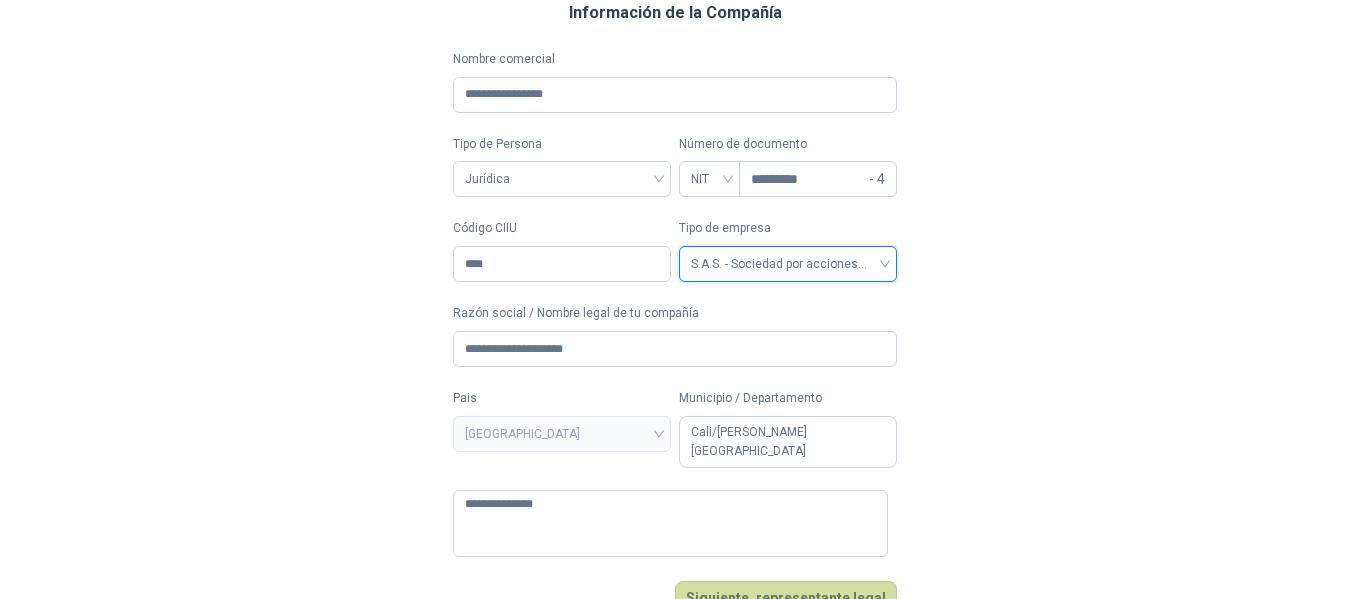 click on "**********" at bounding box center (675, 211) 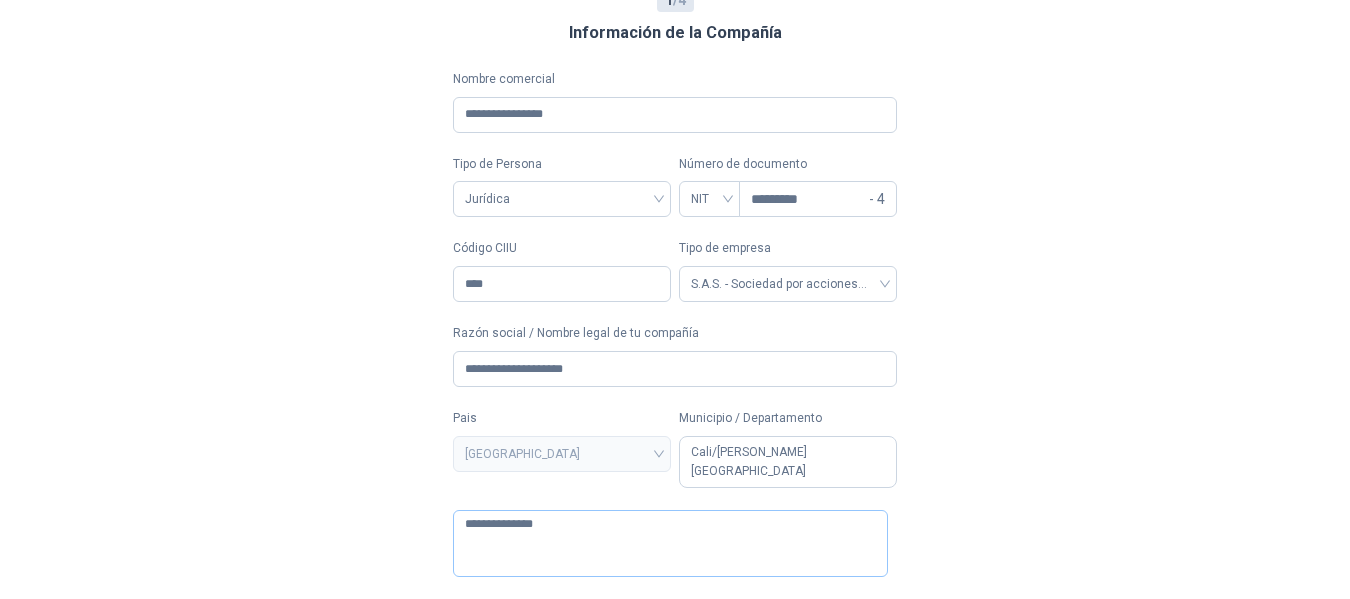 scroll, scrollTop: 120, scrollLeft: 0, axis: vertical 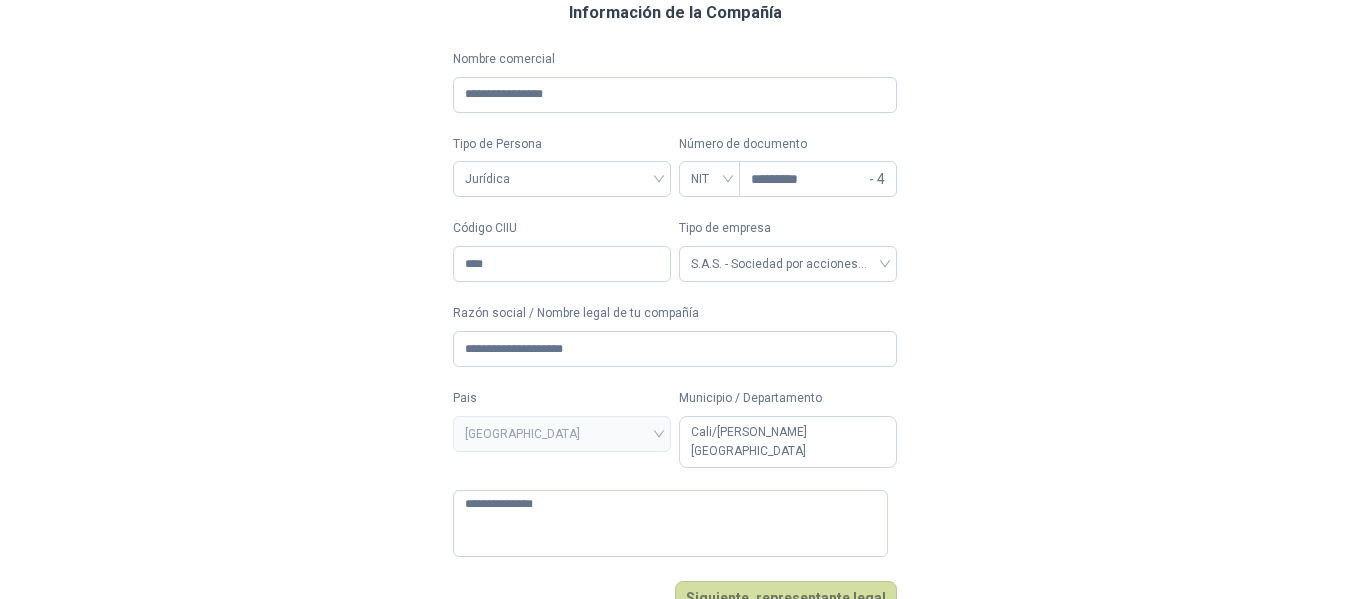 click on "**********" at bounding box center [675, 211] 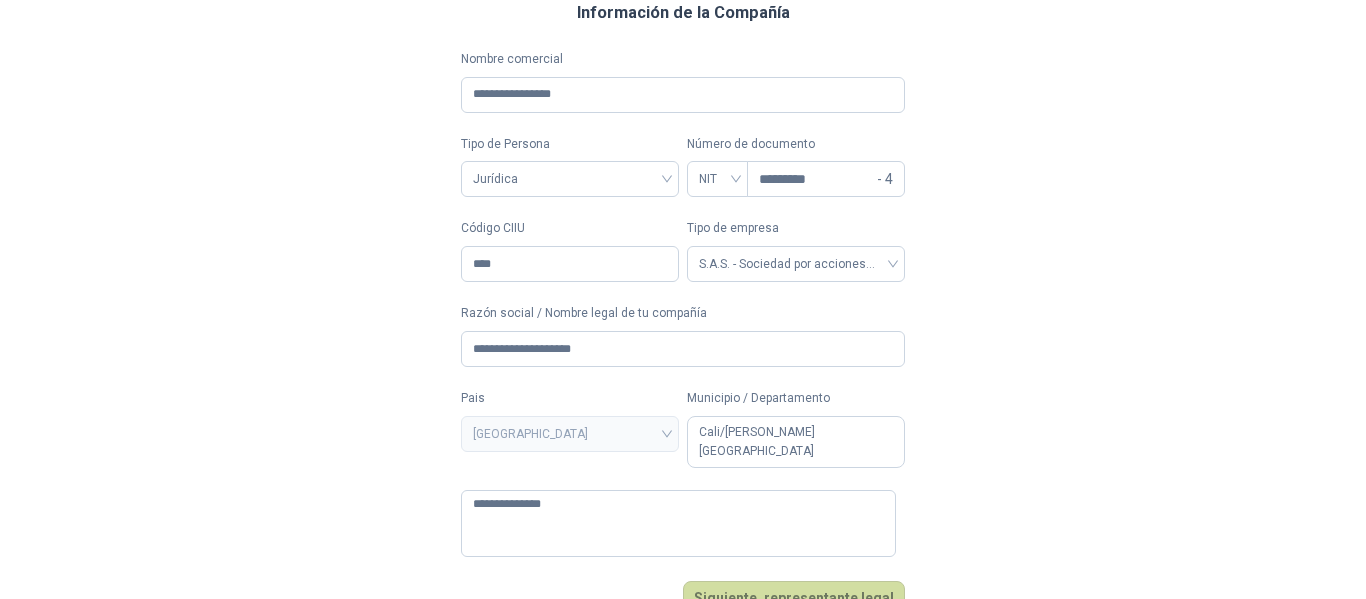 scroll, scrollTop: 120, scrollLeft: 0, axis: vertical 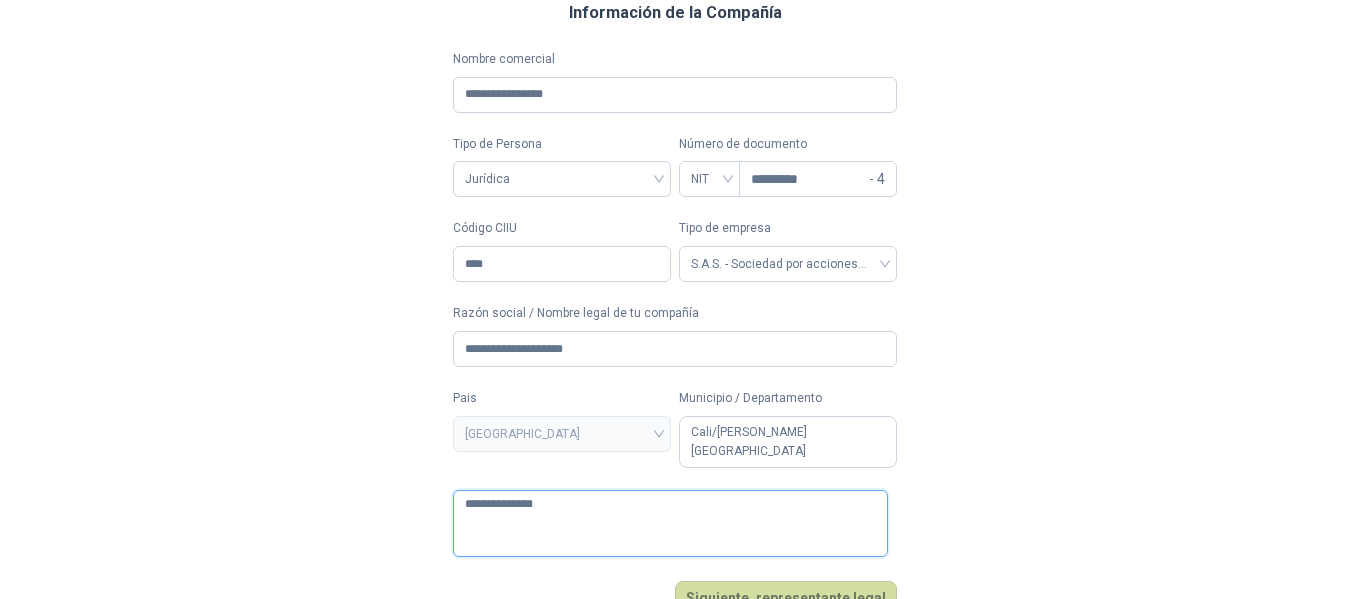 click on "**********" at bounding box center (670, 523) 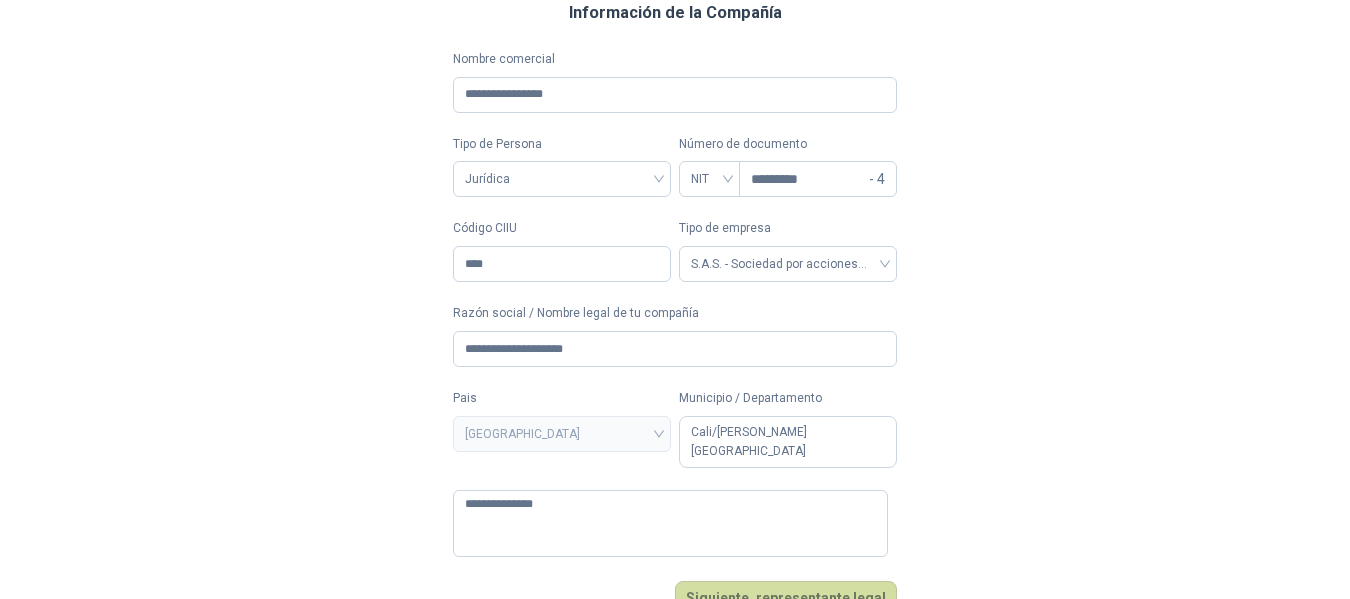 click on "**********" at bounding box center [675, 299] 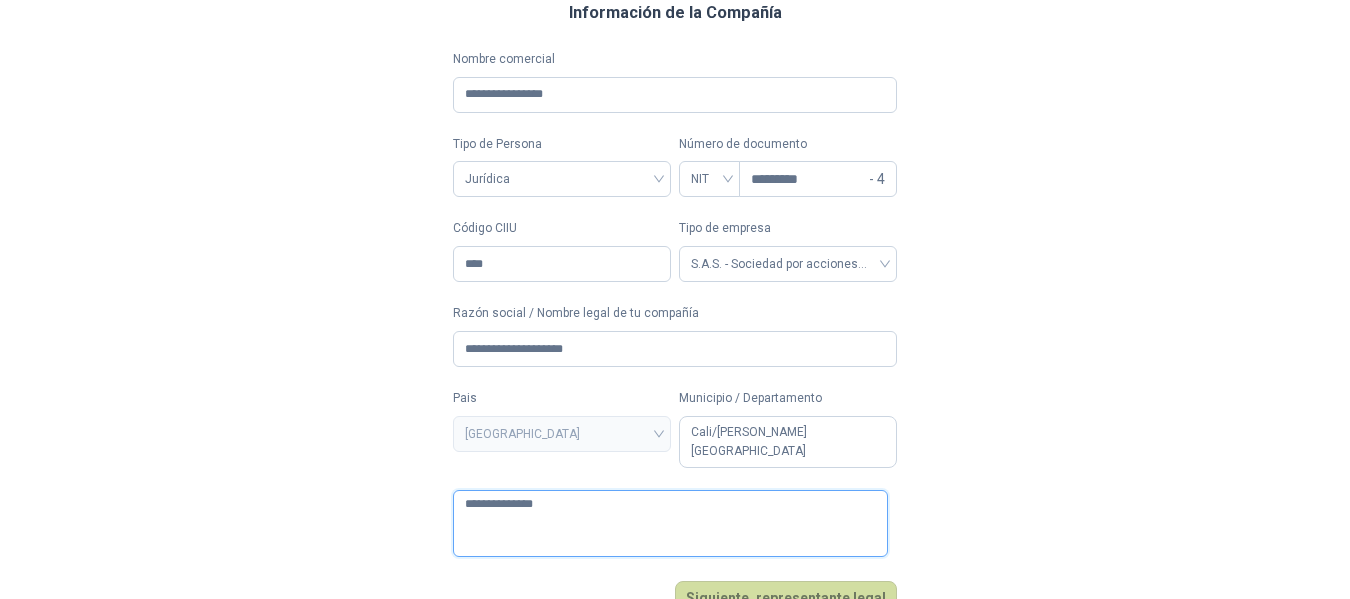 click on "**********" at bounding box center (670, 523) 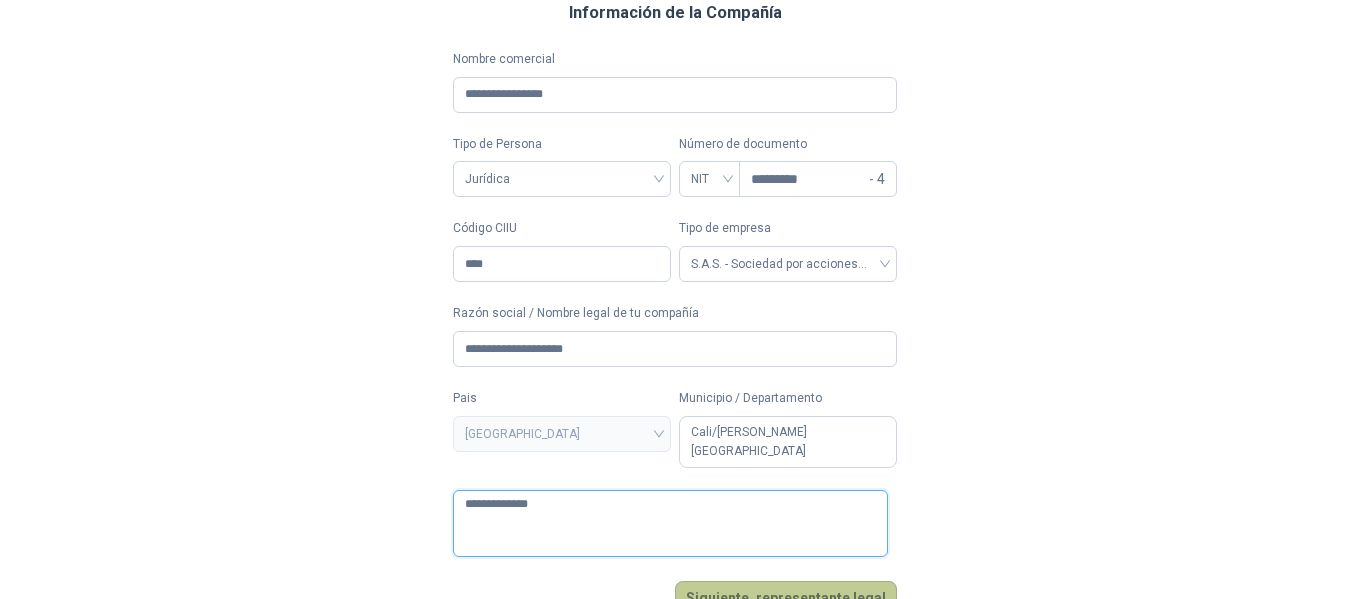 type on "**********" 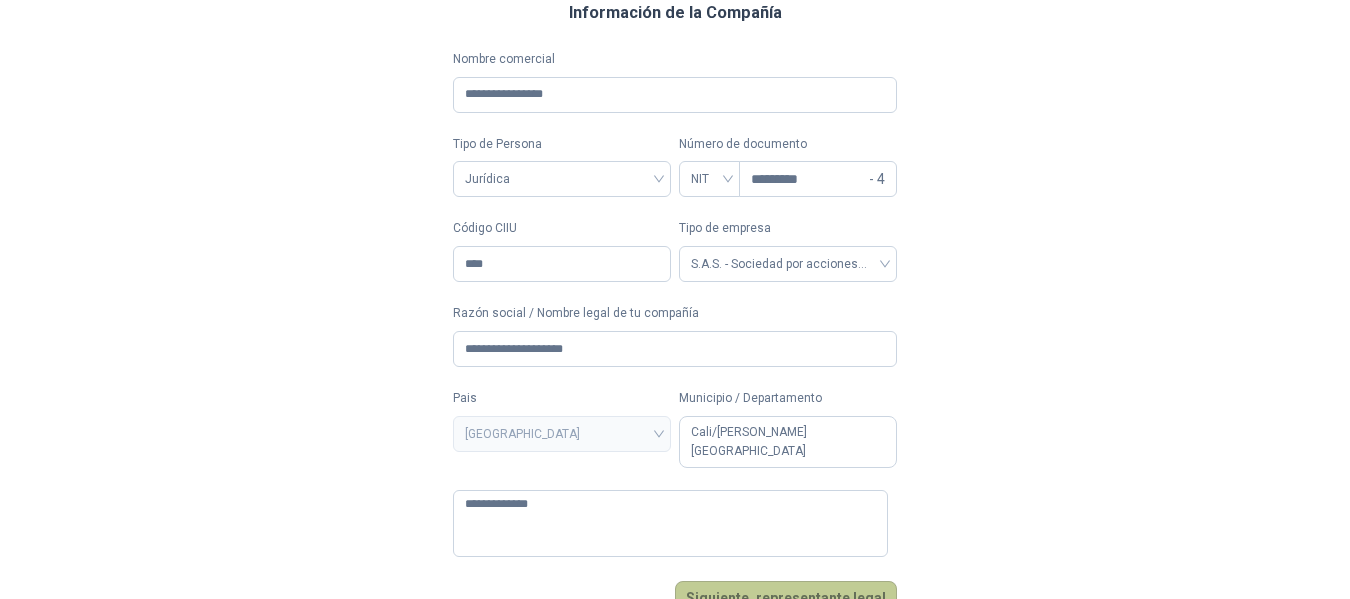 click on "Siguiente, representante legal" at bounding box center (786, 598) 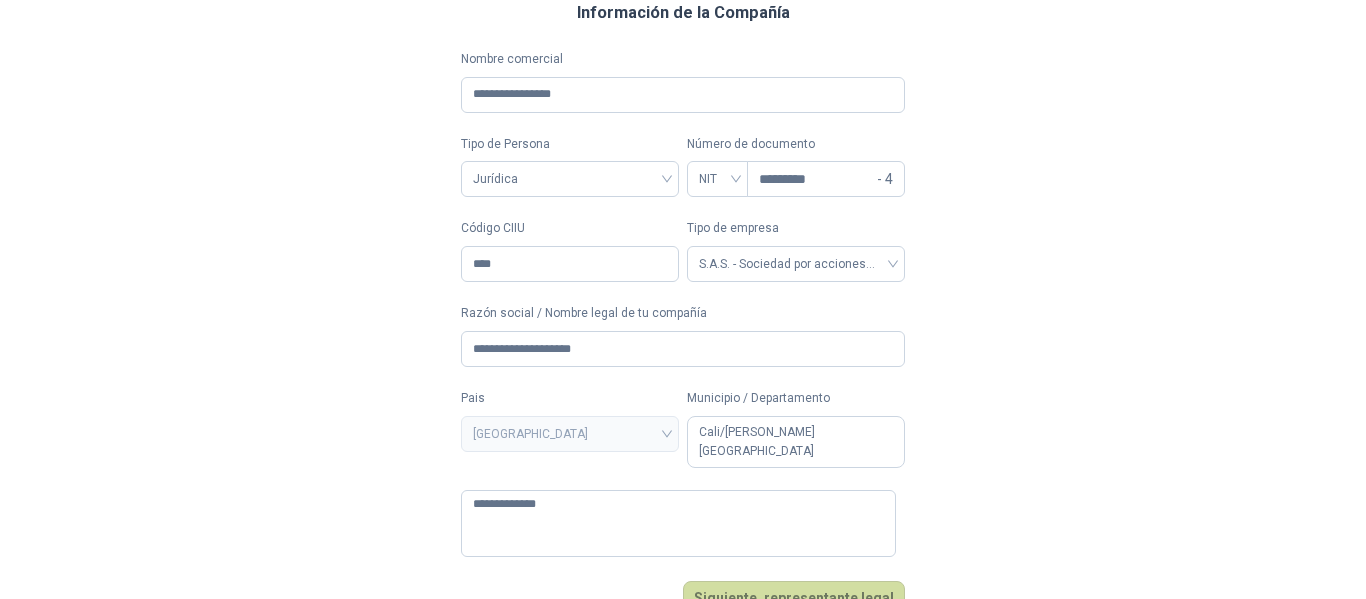 scroll, scrollTop: 0, scrollLeft: 0, axis: both 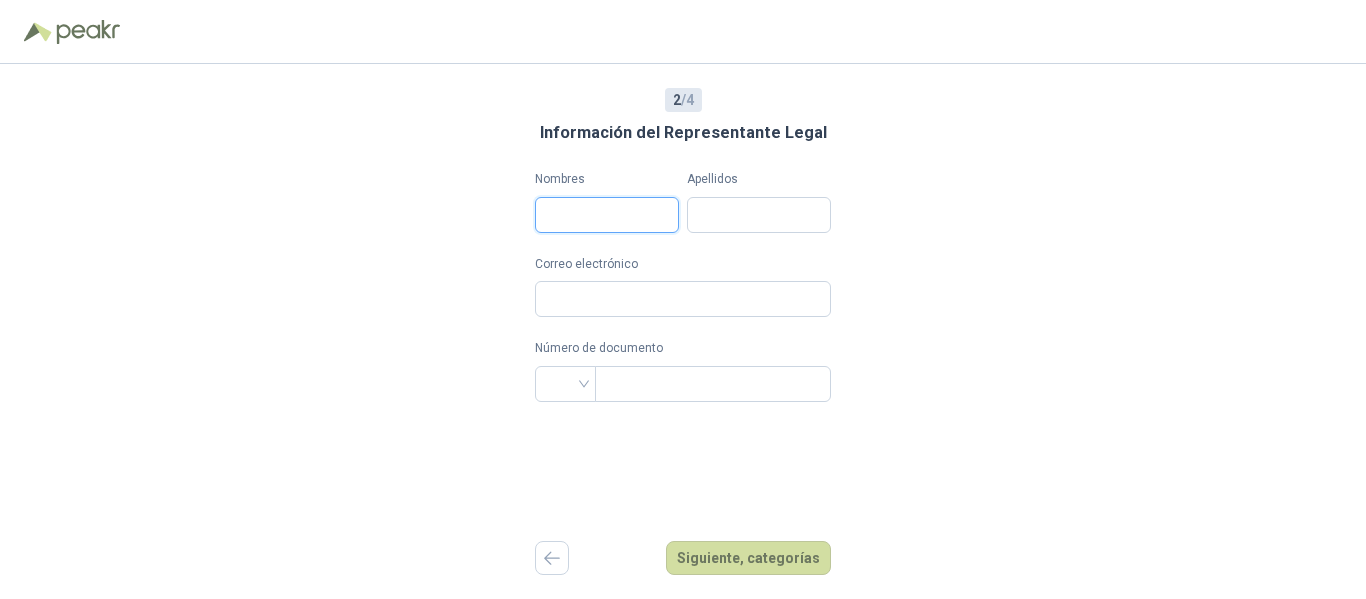 click on "Nombres" at bounding box center (607, 215) 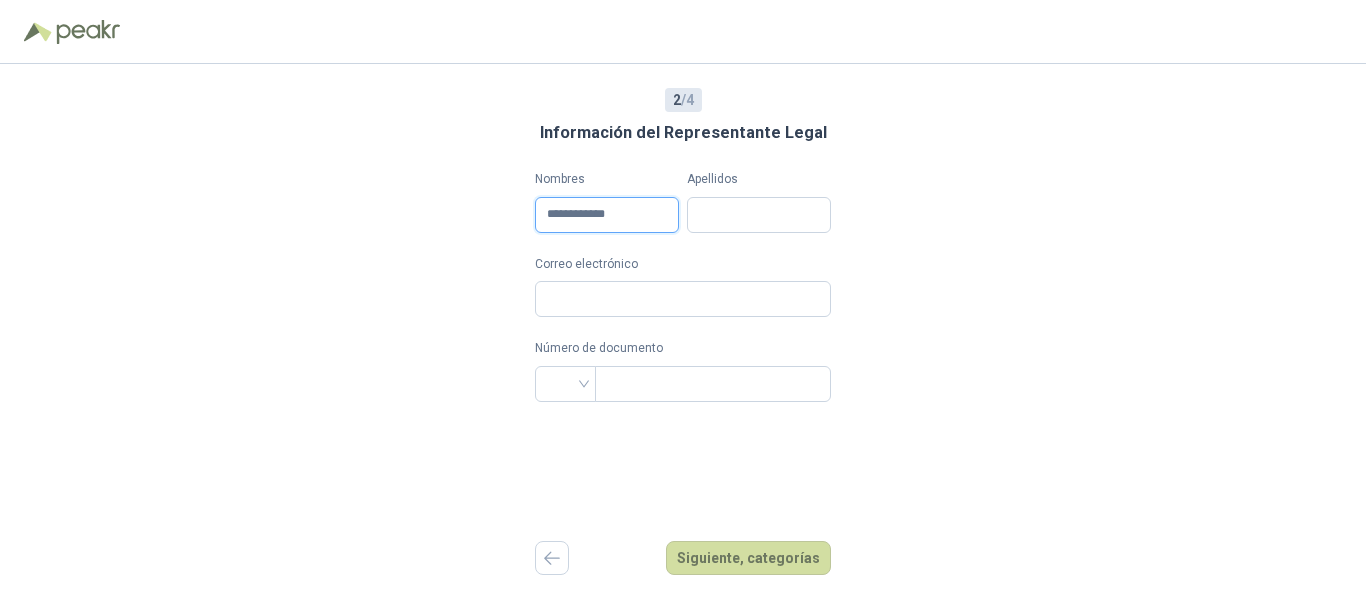 type on "**********" 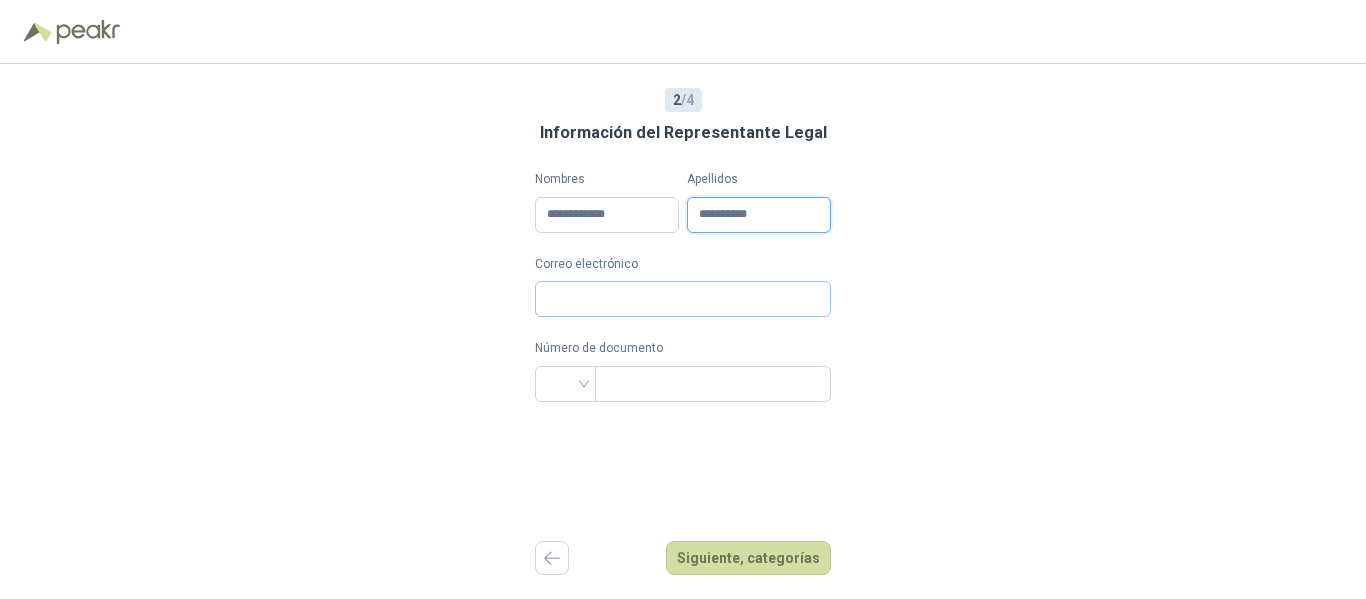 type on "**********" 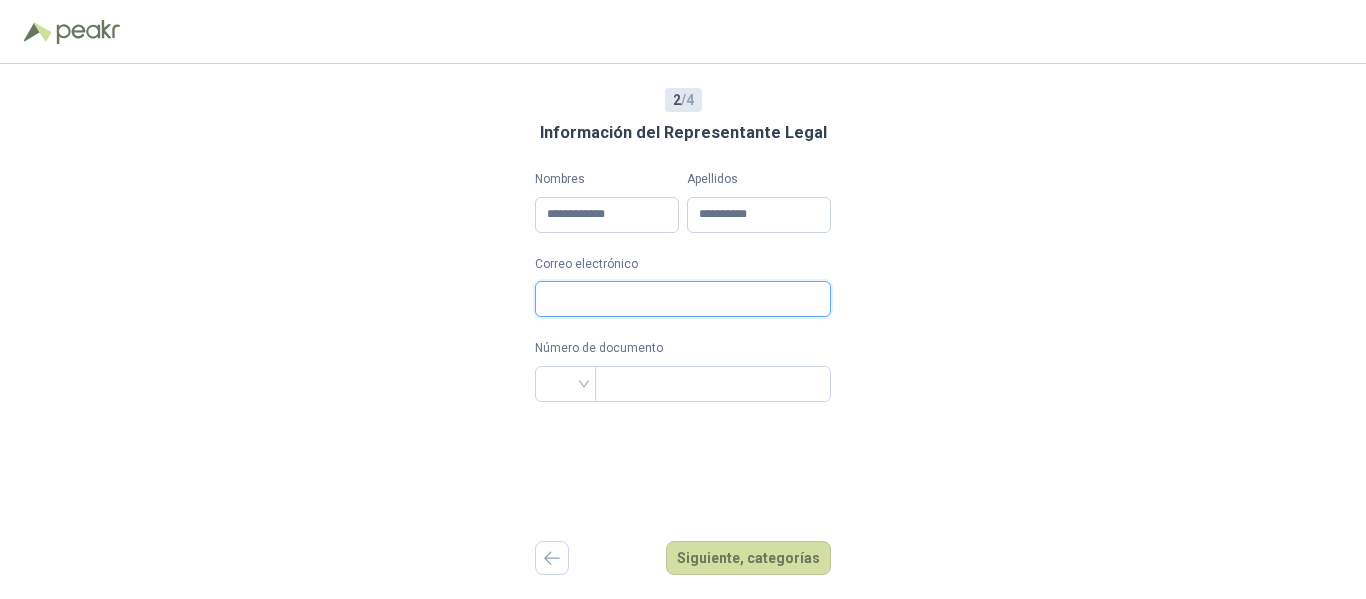 click on "Correo electrónico" at bounding box center (683, 299) 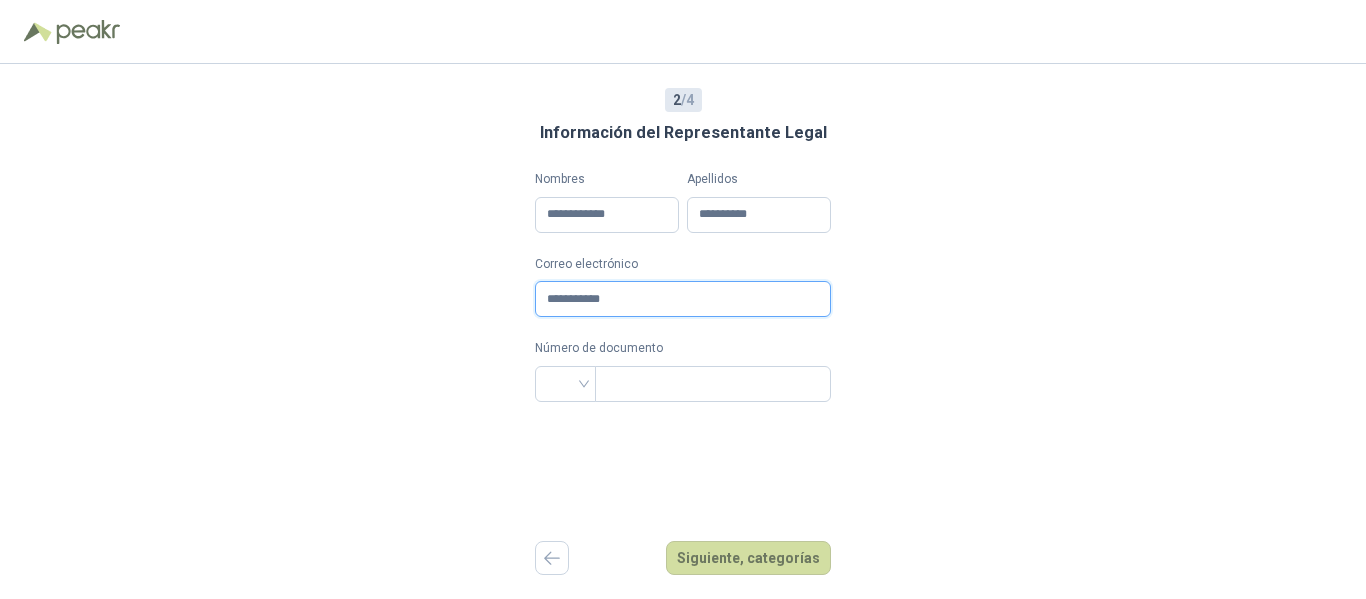type on "**********" 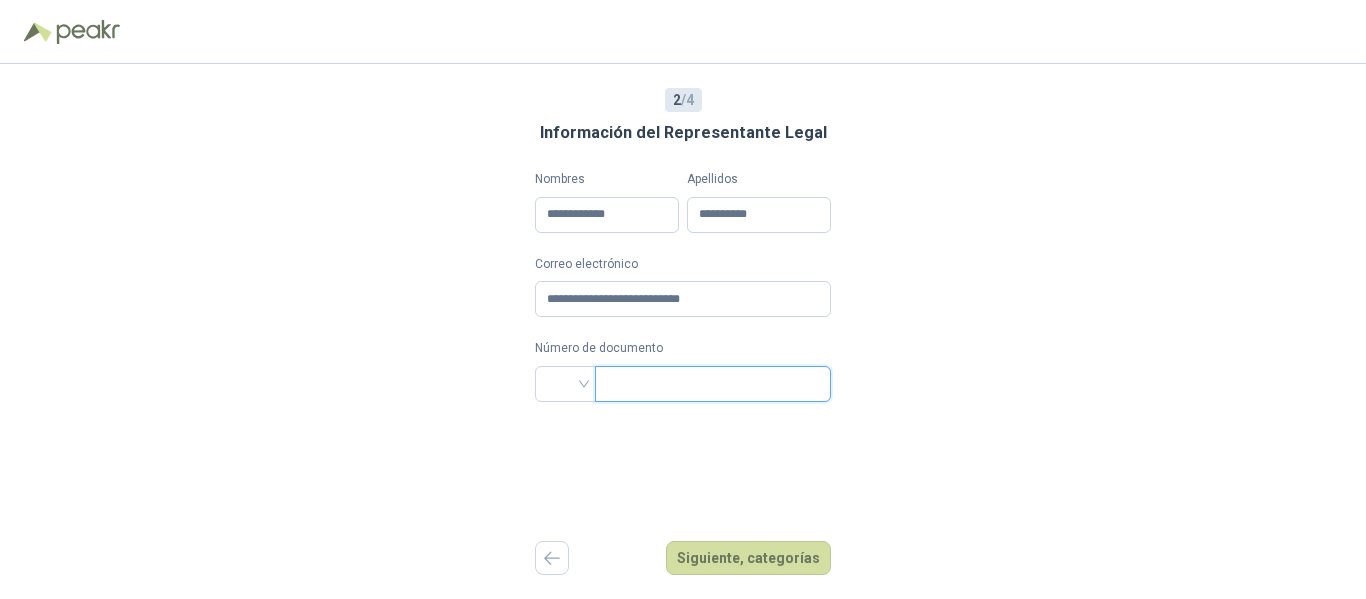 click at bounding box center (711, 384) 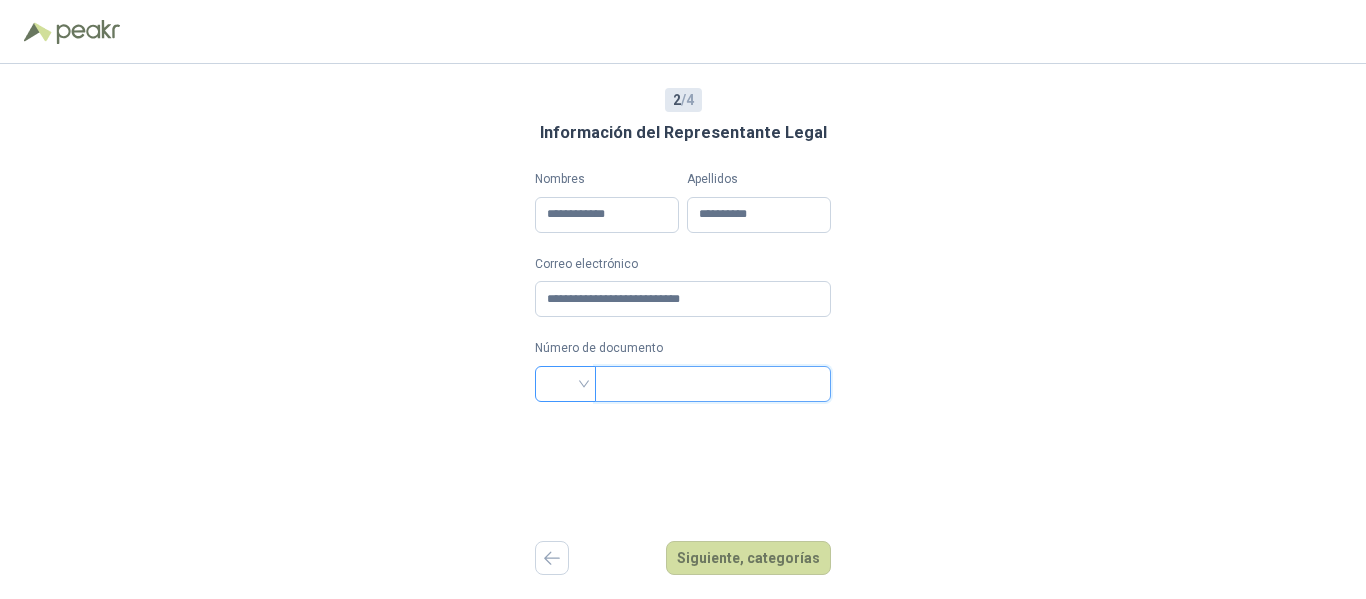 click at bounding box center (565, 384) 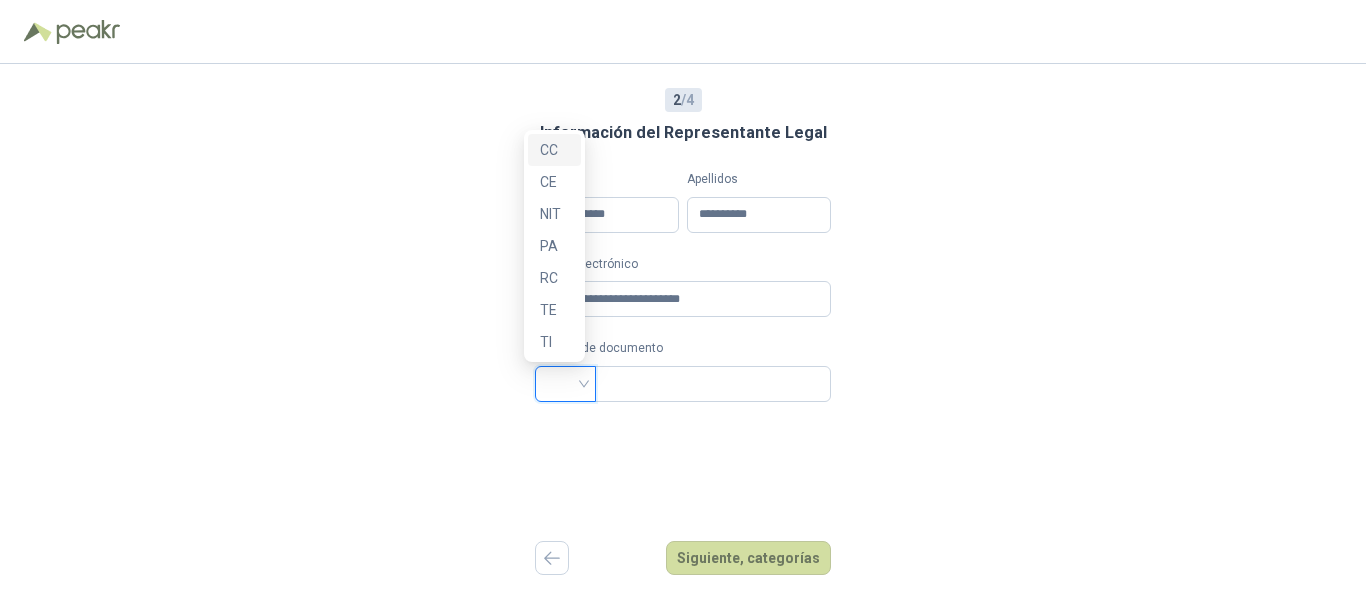 click on "CC" at bounding box center [554, 150] 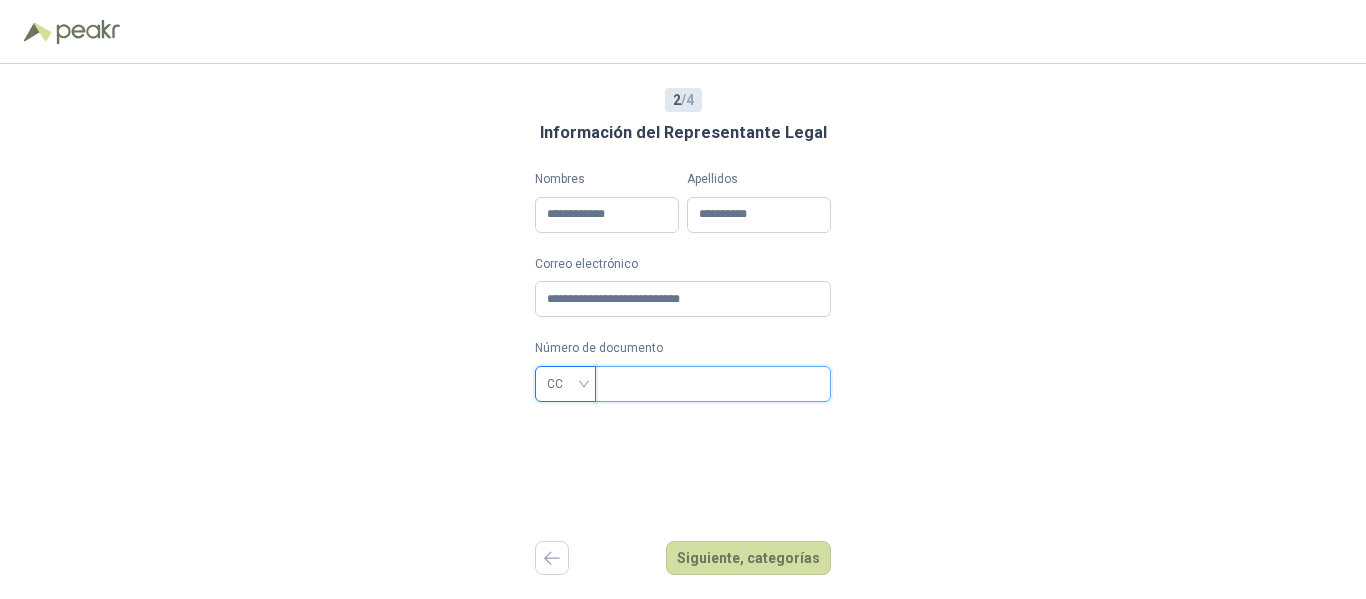 click at bounding box center [711, 384] 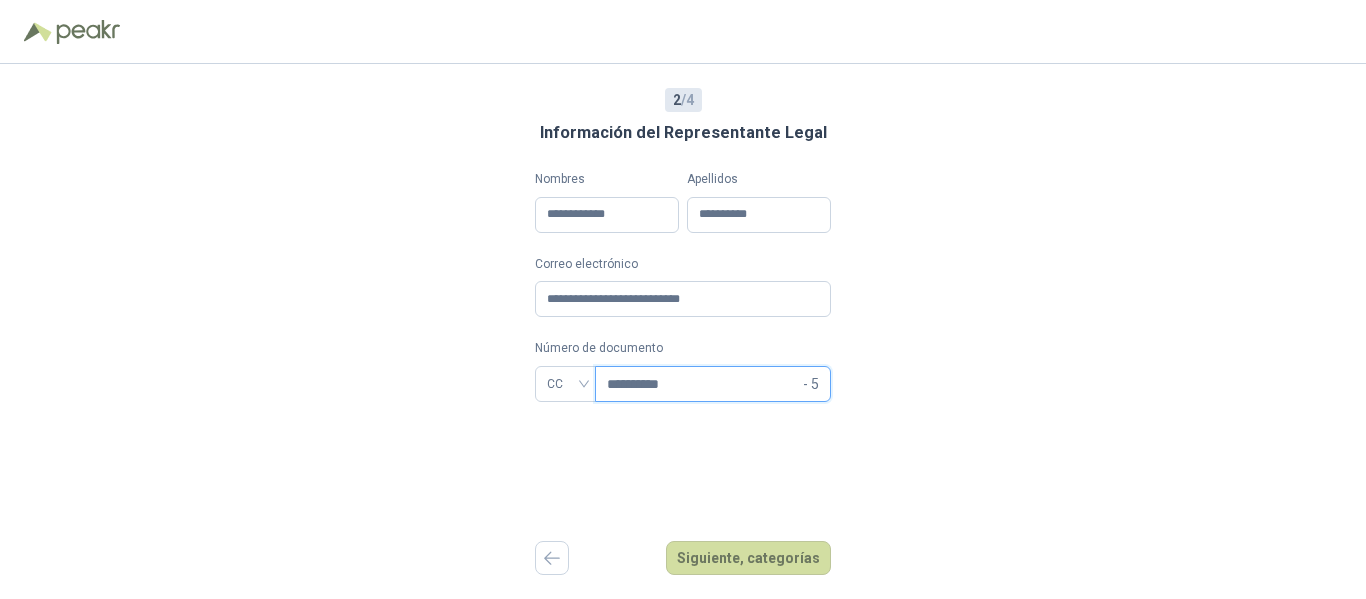 type on "**********" 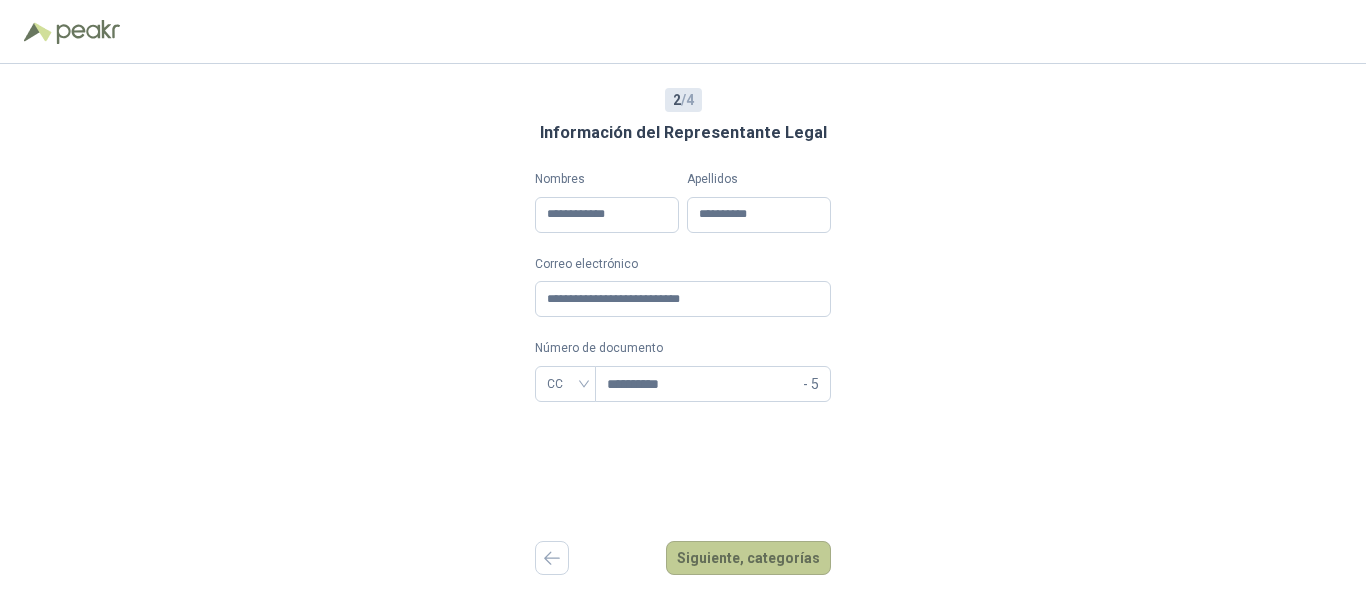 click on "Siguiente, categorías" at bounding box center (748, 558) 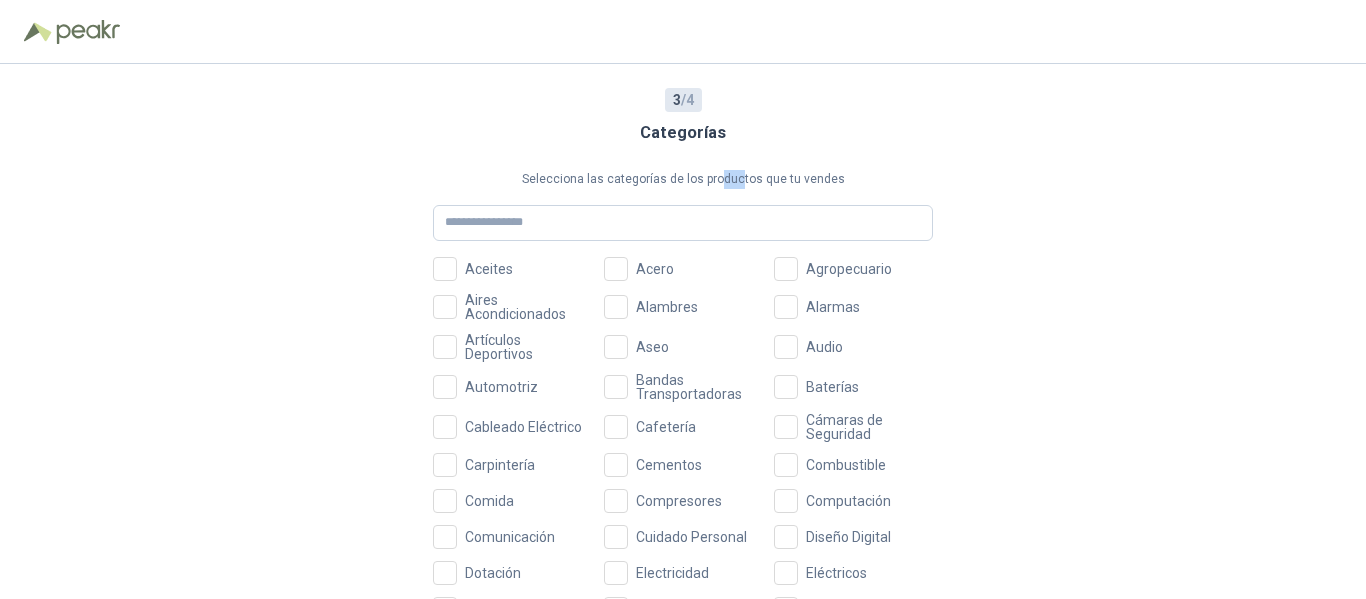 drag, startPoint x: 721, startPoint y: 188, endPoint x: 758, endPoint y: 188, distance: 37 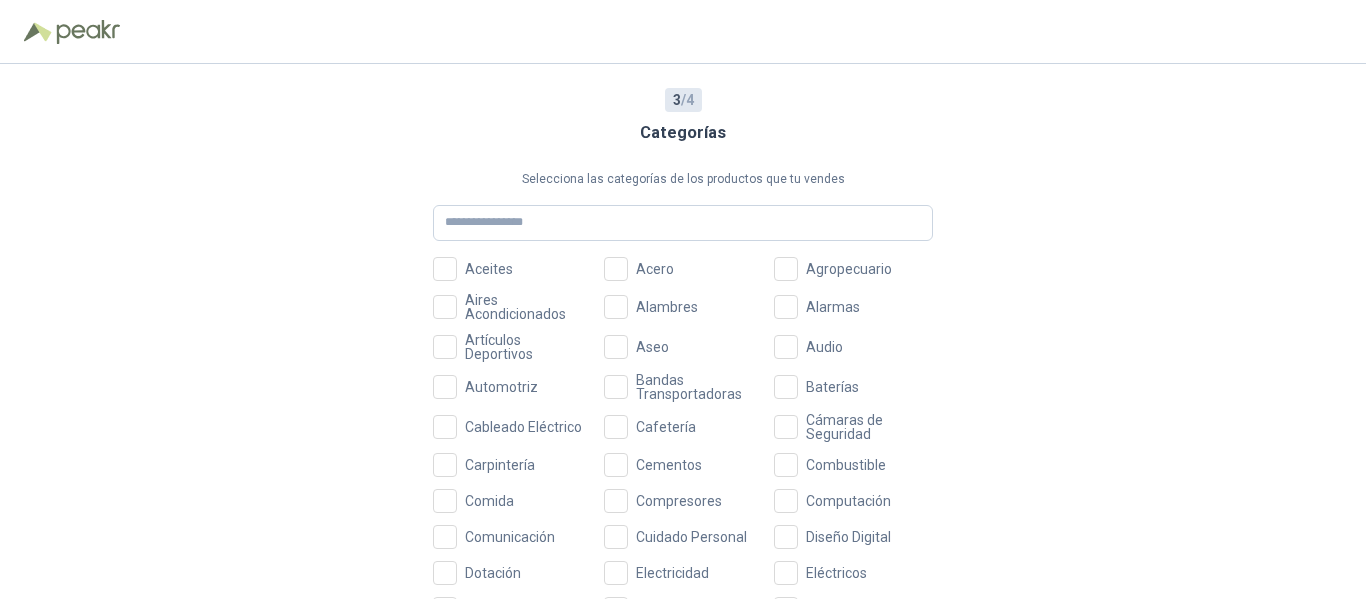 click on "3 / 4 Categorías Selecciona las categorías de los productos que tu vendes Aceites Acero Agropecuario Aires Acondicionados Alambres Alarmas Artículos Deportivos Aseo Audio Automotriz Bandas Transportadoras Baterías Cableado Eléctrico Cafetería Cámaras de Seguridad Carpintería Cementos Combustible Comida Compresores Computación Comunicación Cuidado Personal Diseño Digital Dotación Electricidad Eléctricos Electrodomésticos Embalaje [PERSON_NAME] Equipos de Laboratorio Equipos de Medición Equipos Gráficos Equipos Industriales Escaleras Farmacia Ferretería Fertilizantes Filtración Grasas Herramientas Hierro Iluminación Impresión Instrumentación Insumos Médicos Jardinería Juguetería Llantas y Neumáticos Lubricantes Marketing Materiales de Construcción Medicamentos Mobiliario Musical Oficina Papelería Pintura Plomería Publicidad Químicos Redes Refrigeración Repuestos Industriales Rodamientos Señalización Sensores Soldadura Tecnología Teléfonos Textiles Tornillería Troqueleria Tubería" at bounding box center [683, 331] 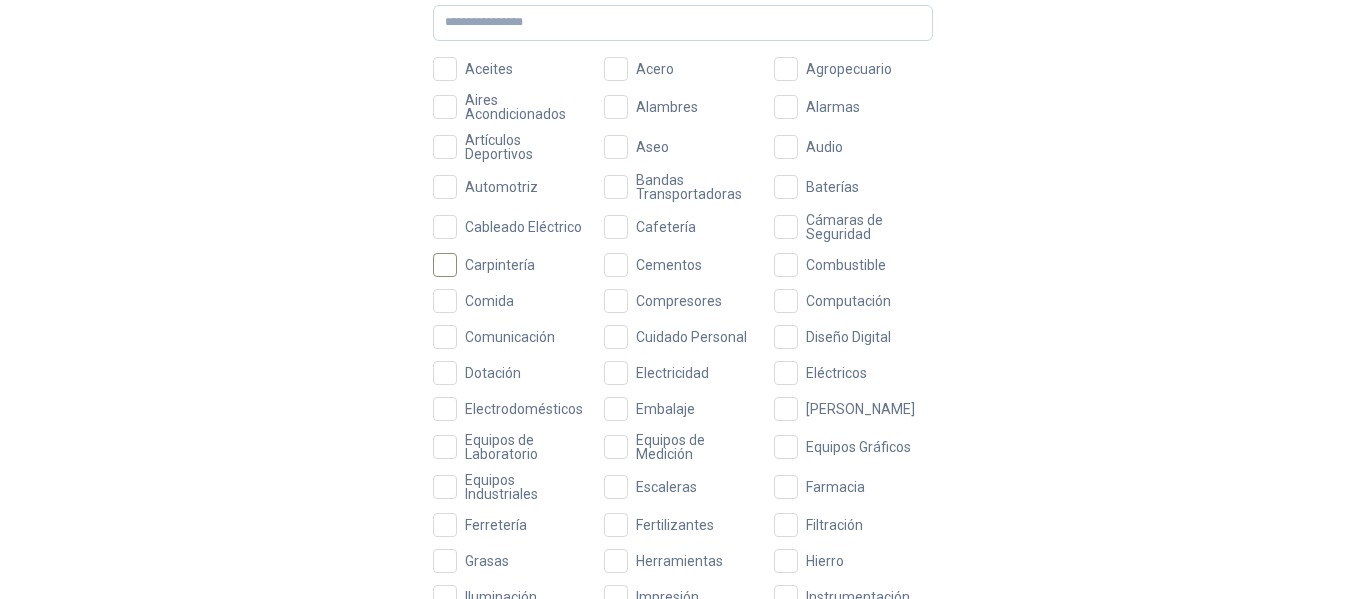 scroll, scrollTop: 100, scrollLeft: 0, axis: vertical 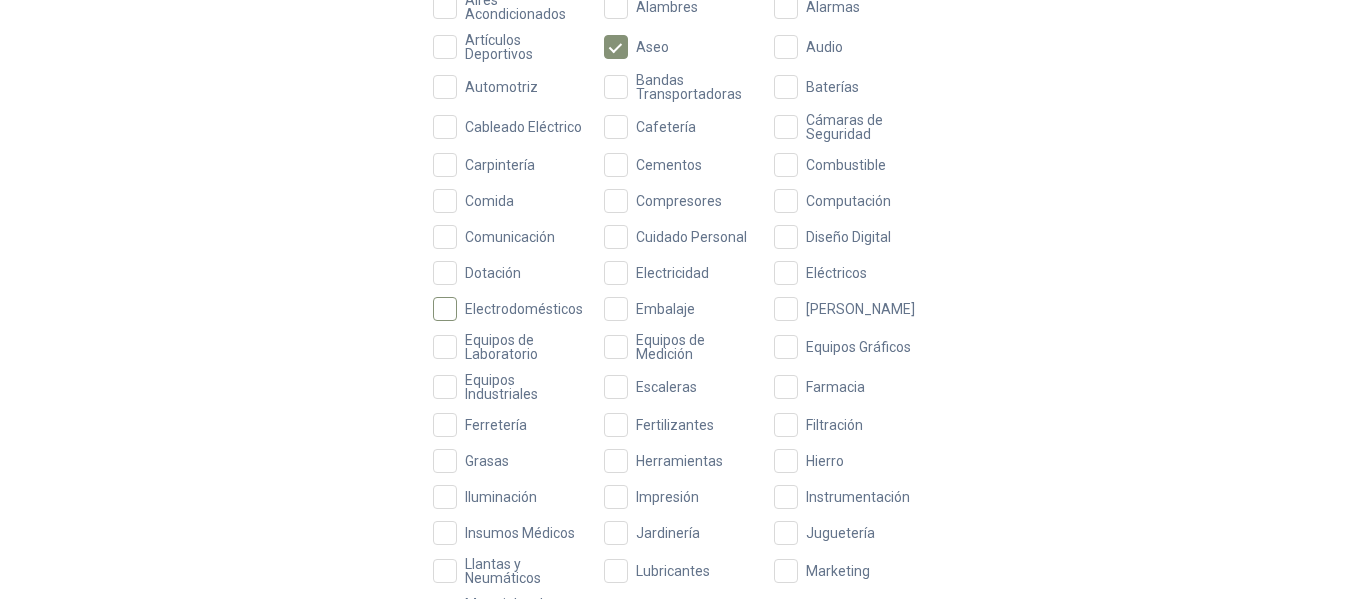 click on "Electrodomésticos" at bounding box center (524, 309) 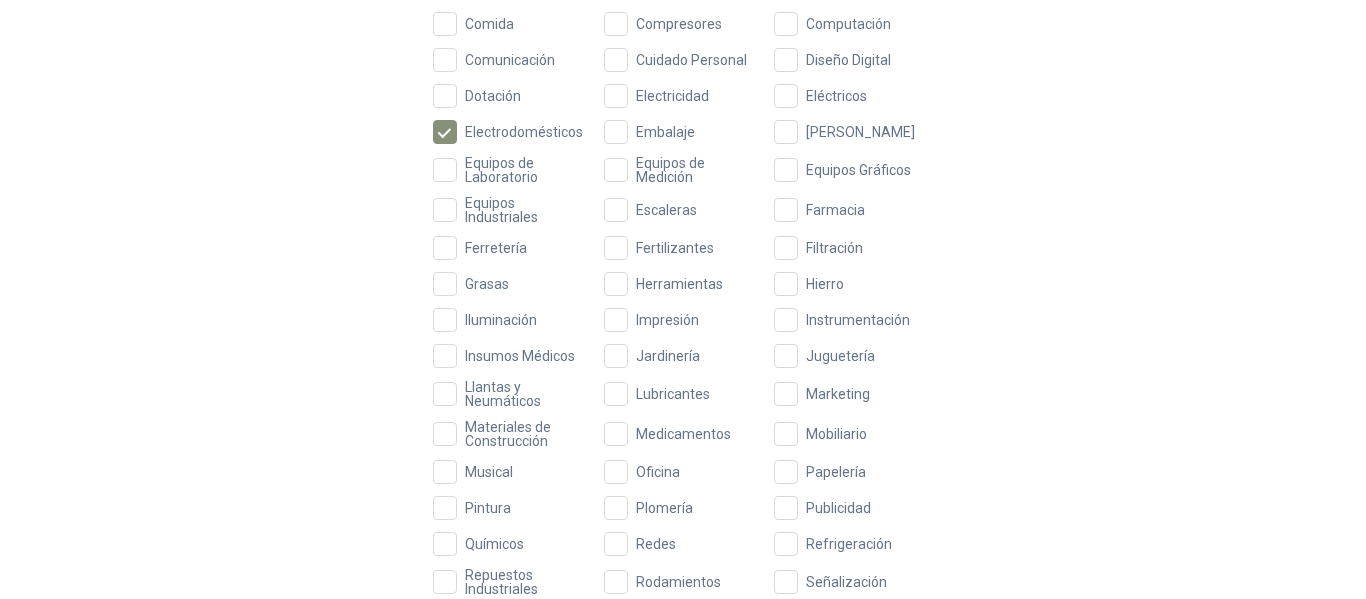 scroll, scrollTop: 492, scrollLeft: 0, axis: vertical 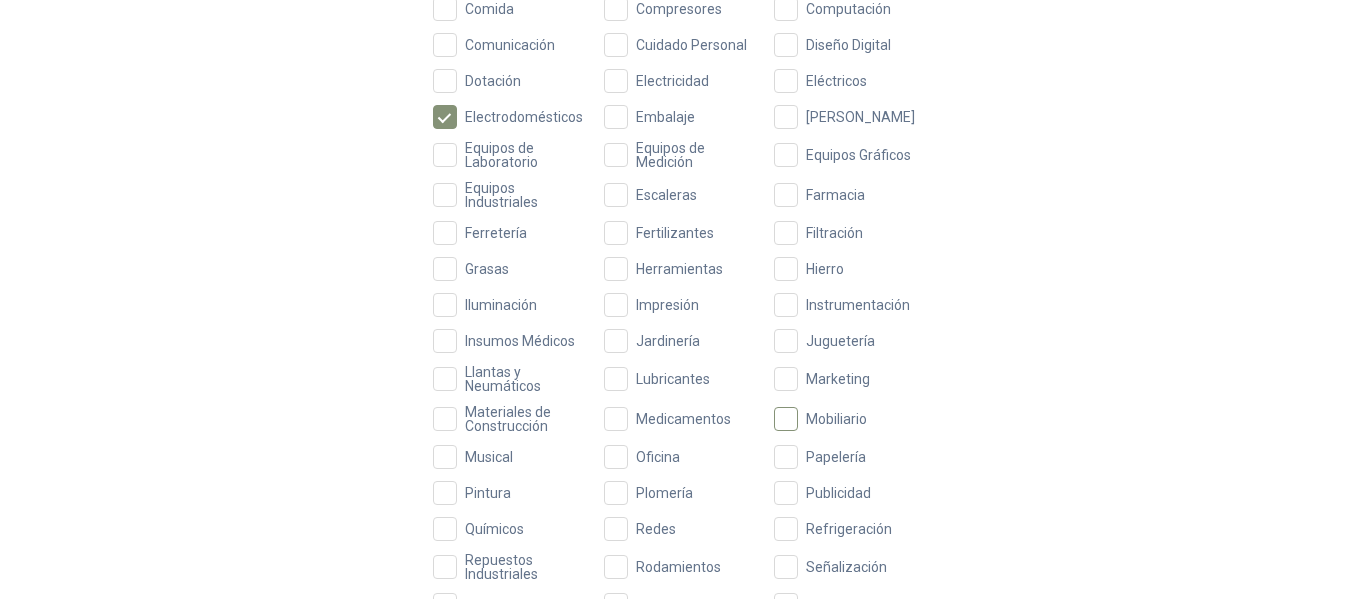 click on "Mobiliario" at bounding box center [836, 419] 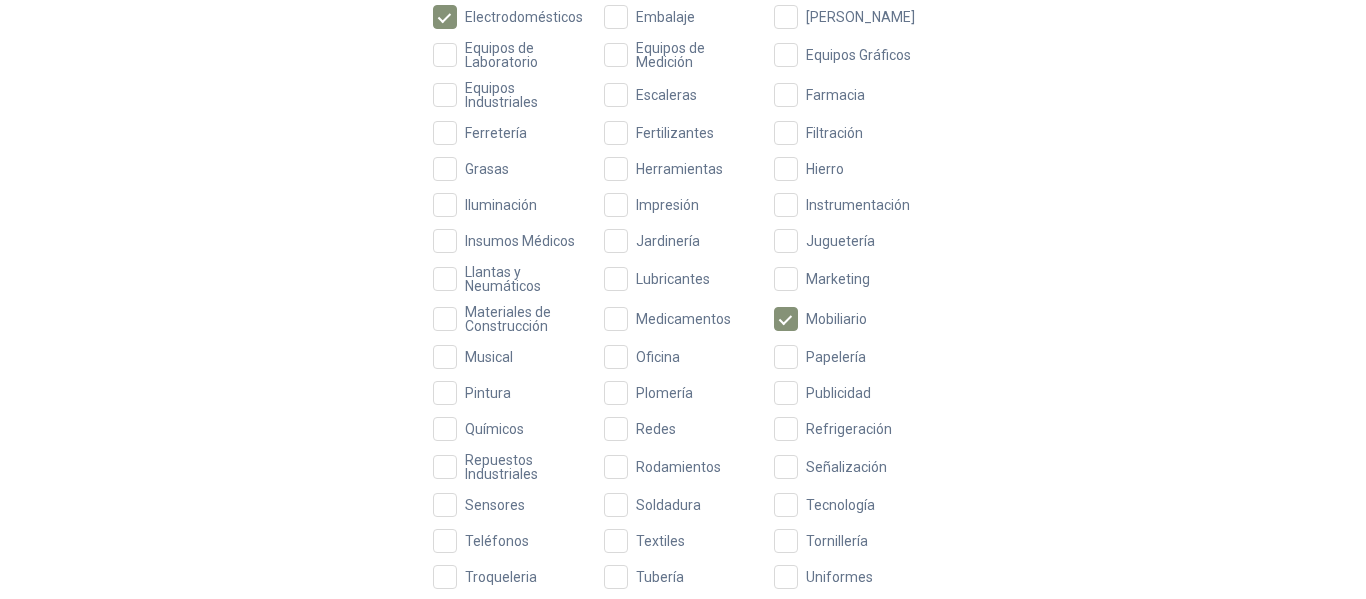 scroll, scrollTop: 692, scrollLeft: 0, axis: vertical 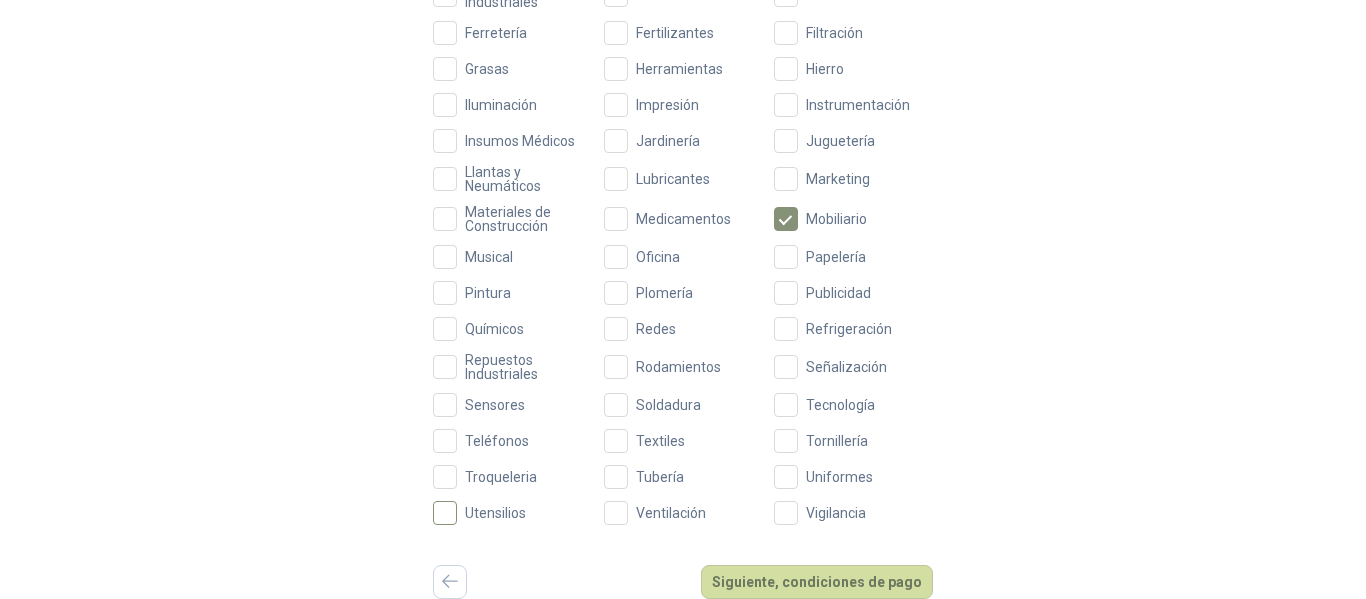 click on "Utensilios" at bounding box center [495, 513] 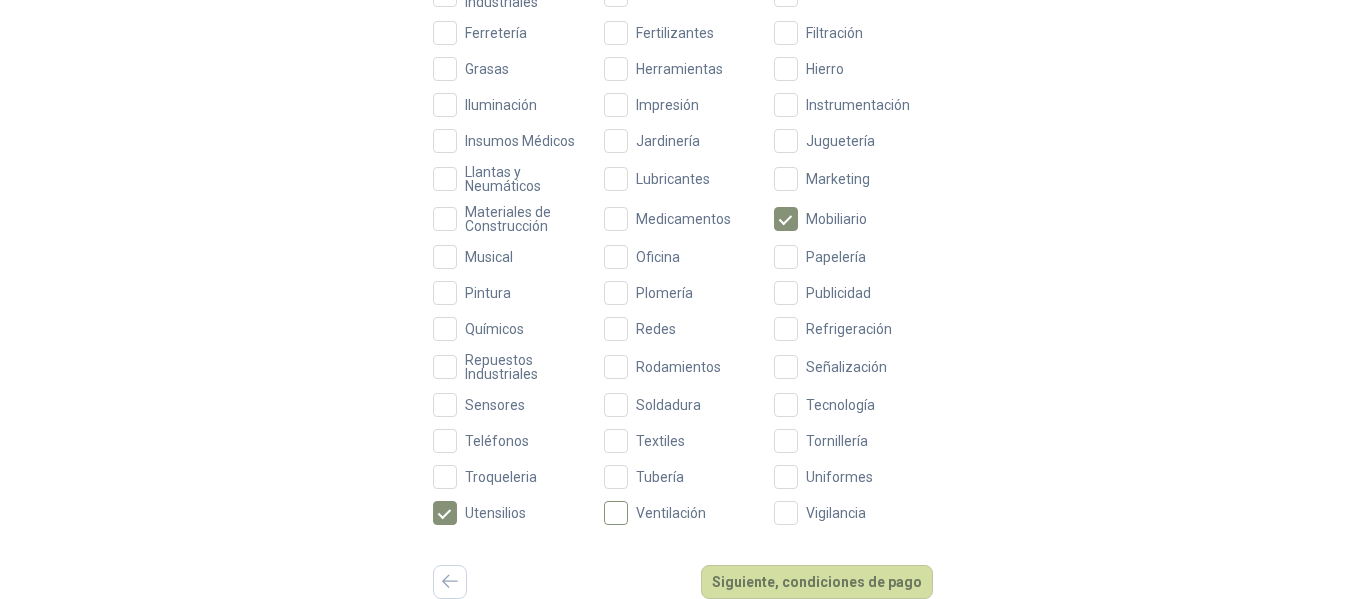 click on "Ventilación" at bounding box center (671, 513) 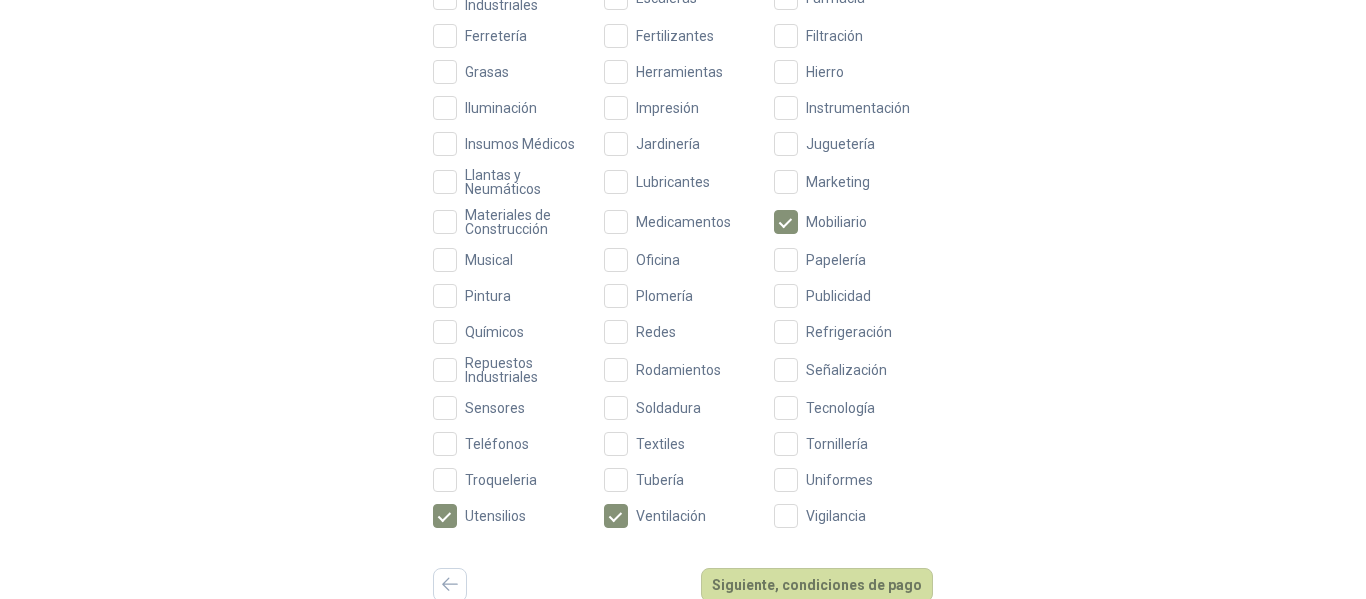 scroll, scrollTop: 692, scrollLeft: 0, axis: vertical 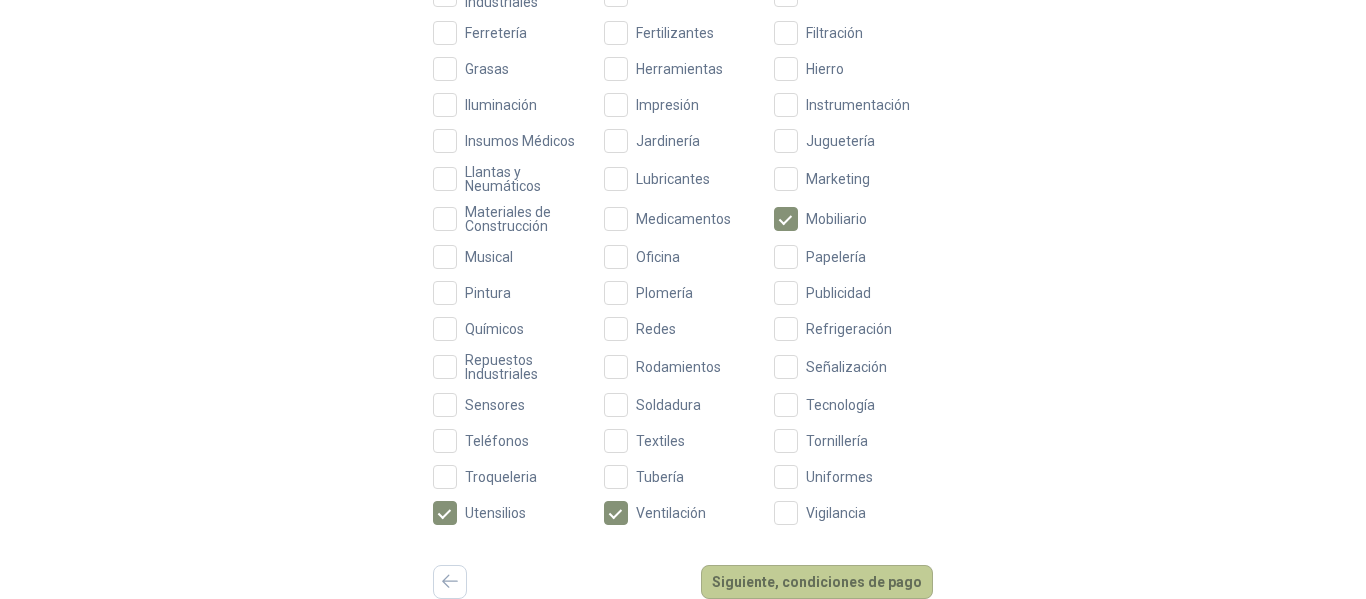 click on "Siguiente, condiciones de pago" at bounding box center [817, 582] 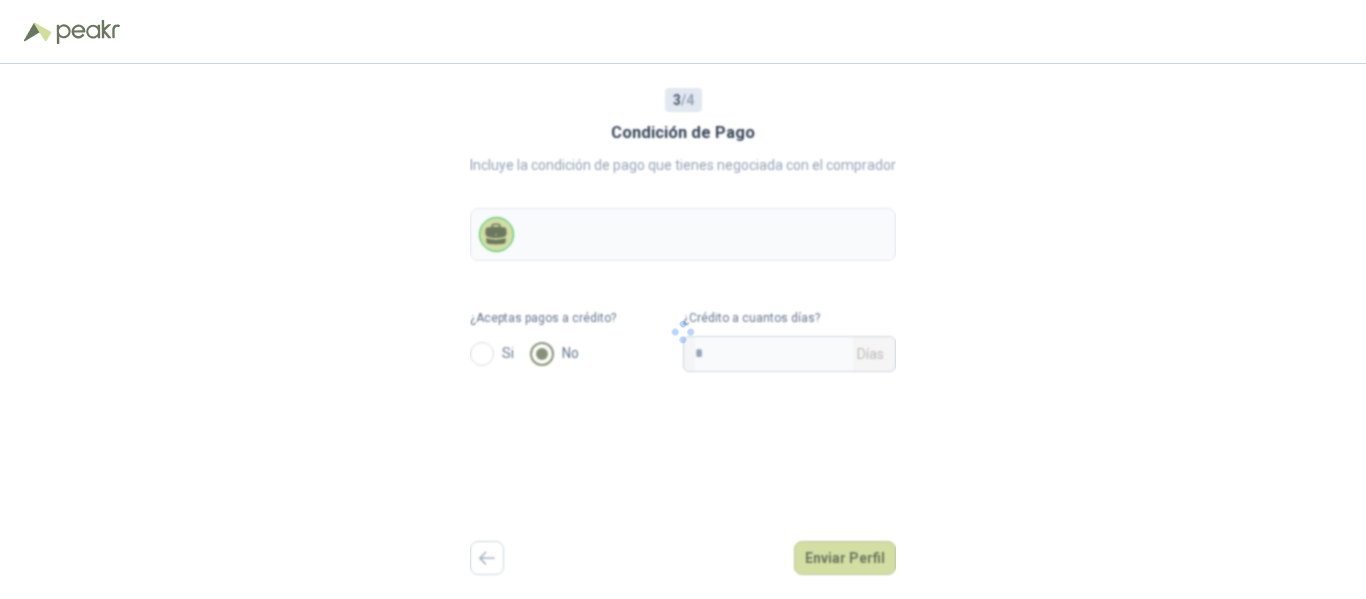 scroll, scrollTop: 0, scrollLeft: 0, axis: both 